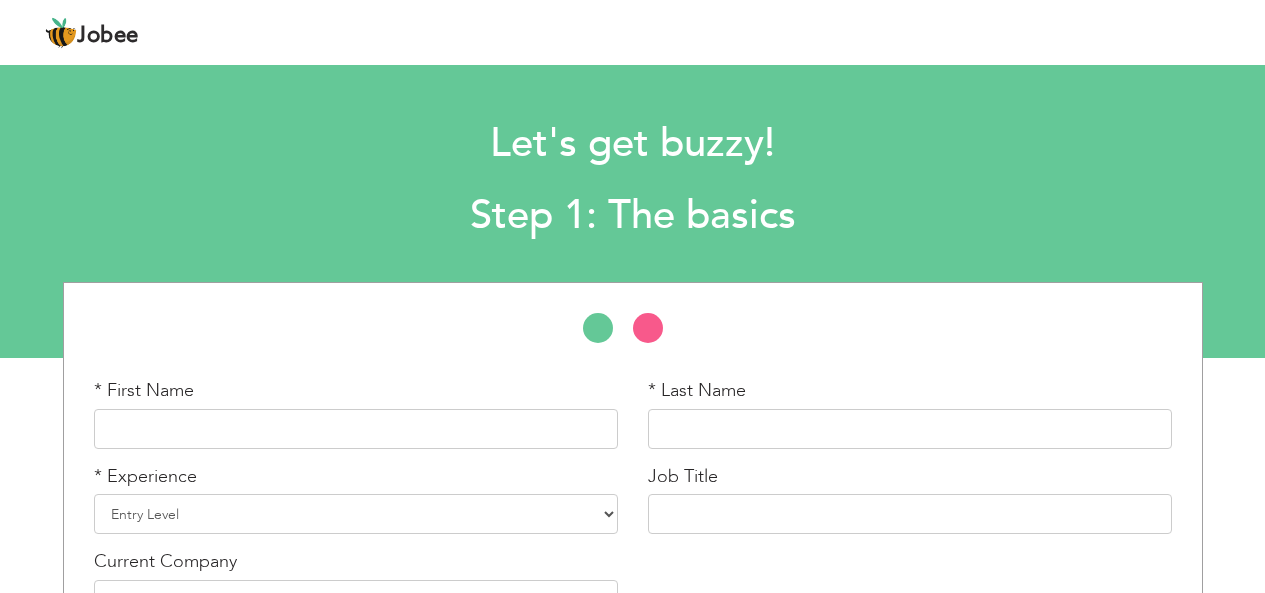 scroll, scrollTop: 0, scrollLeft: 0, axis: both 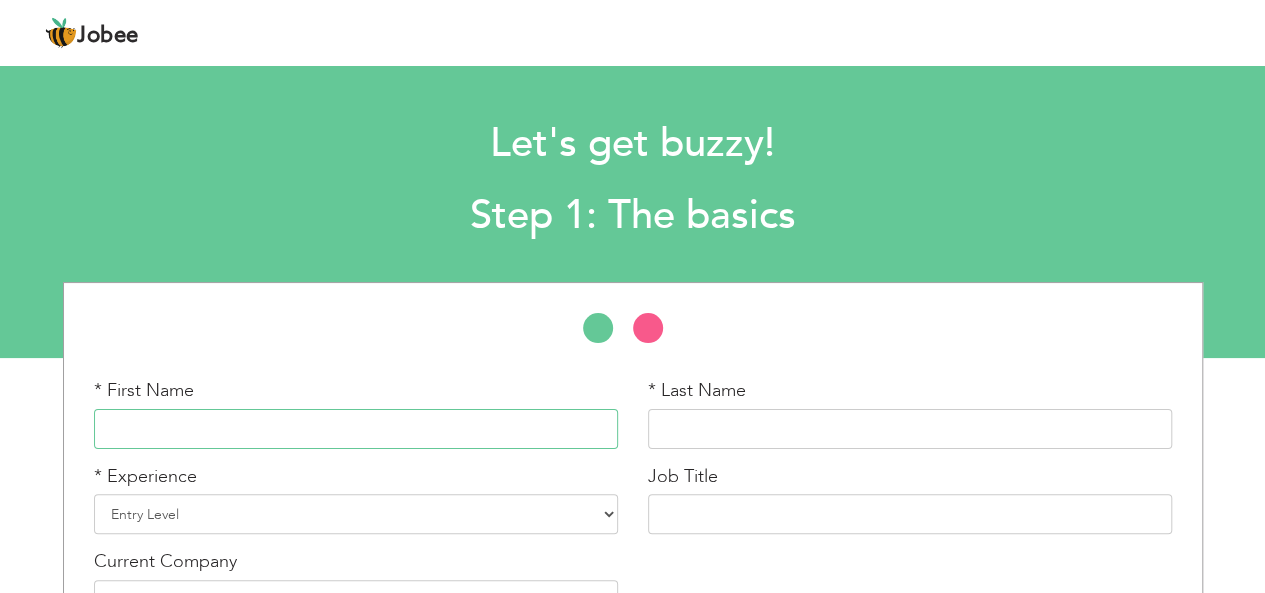 click at bounding box center (356, 429) 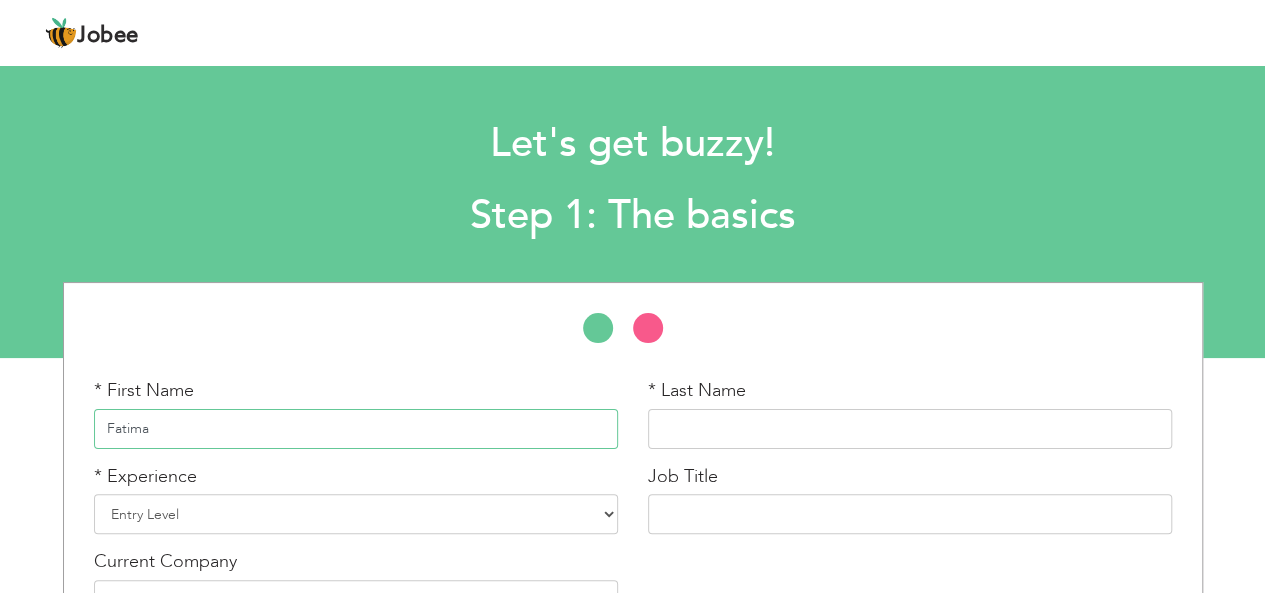 type on "Fatima" 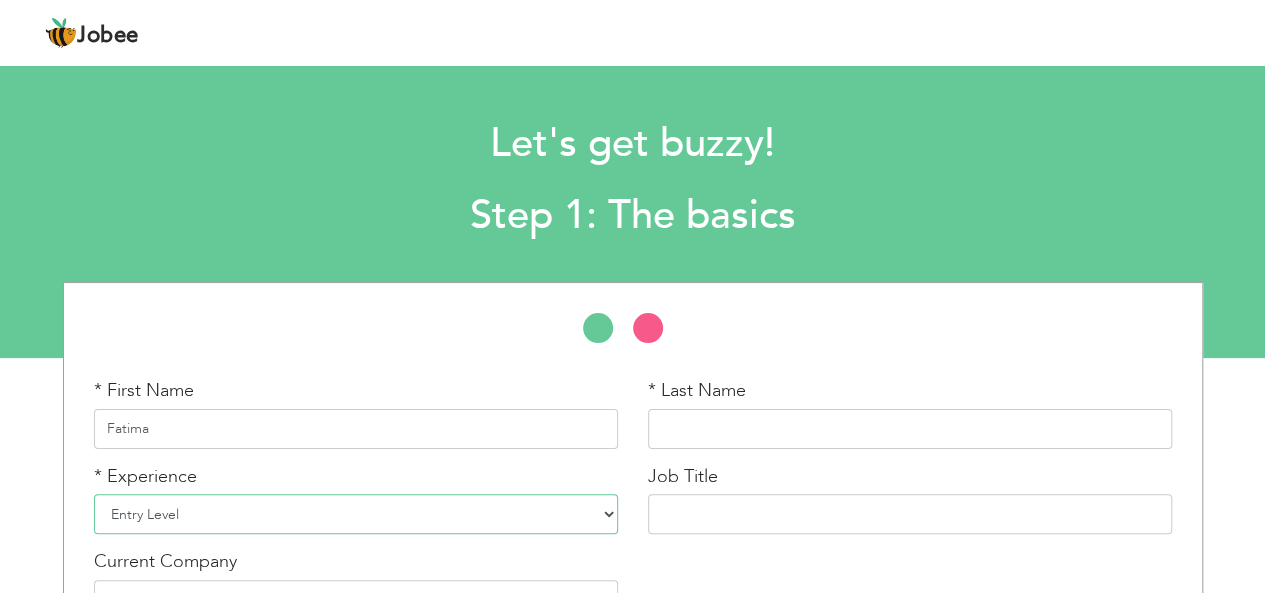 click on "Entry Level
Less than 1 Year
1 Year
2 Years
3 Years
4 Years
5 Years
6 Years
7 Years
8 Years
9 Years
10 Years
11 Years
12 Years
13 Years
14 Years
15 Years
16 Years
17 Years
18 Years
19 Years
20 Years
21 Years
22 Years
23 Years
24 Years
25 Years
26 Years
27 Years
28 Years
29 Years
30 Years
31 Years
32 Years
33 Years
34 Years
35 Years
More than 35 Years" at bounding box center [356, 514] 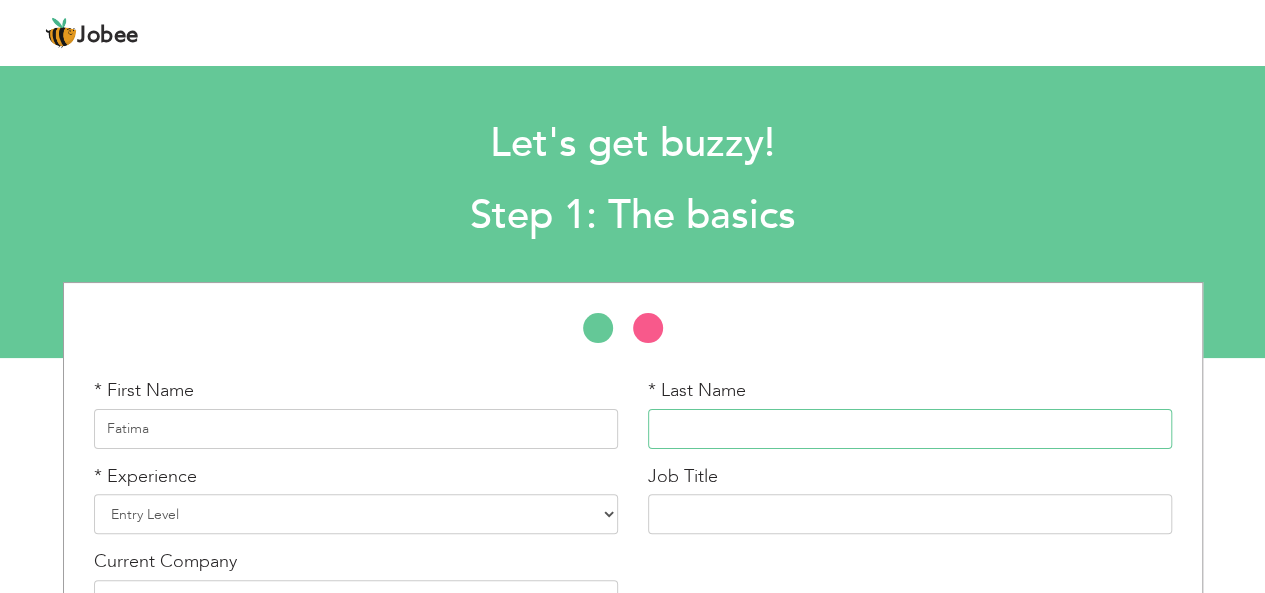 click at bounding box center [910, 429] 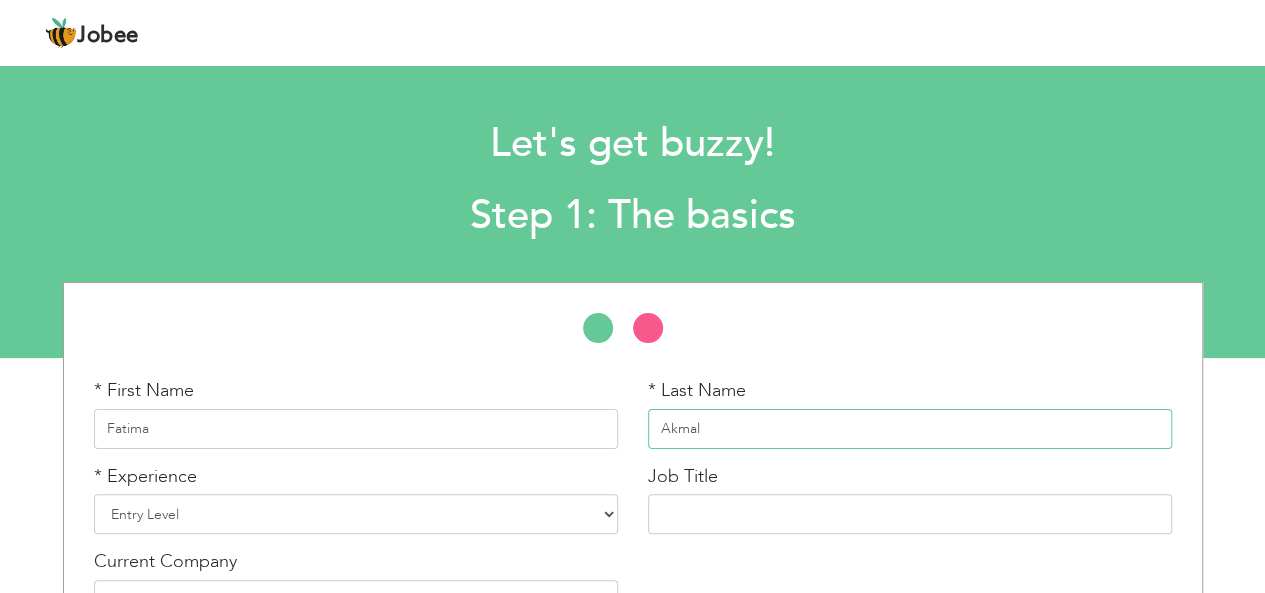 type on "Akmal" 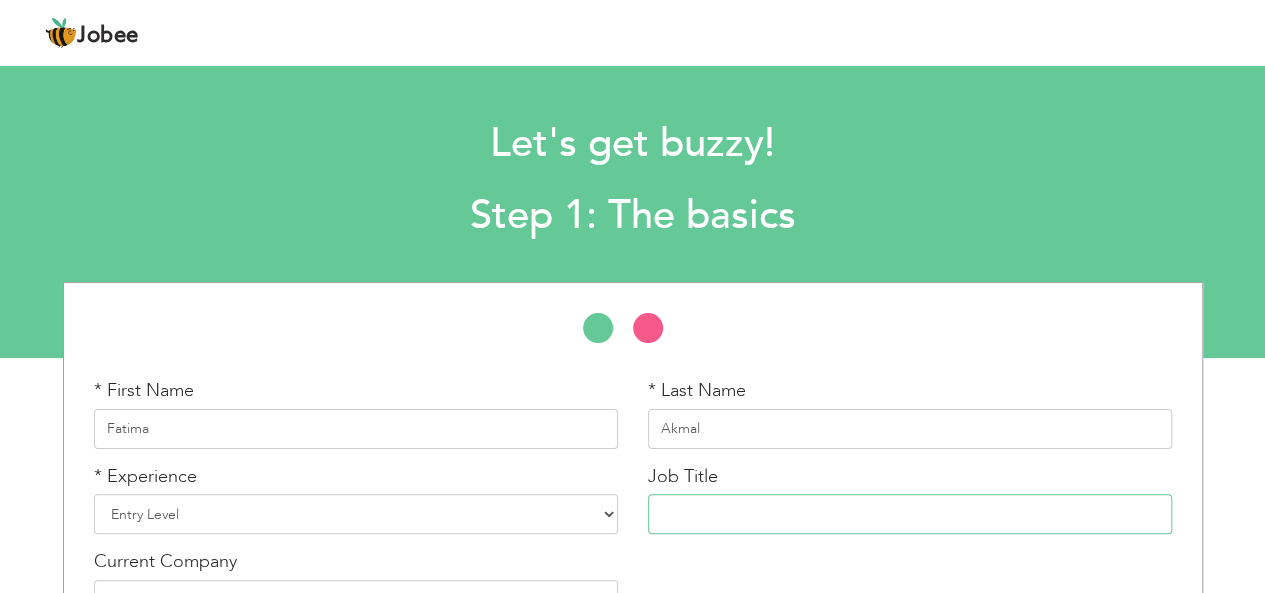 click at bounding box center [910, 514] 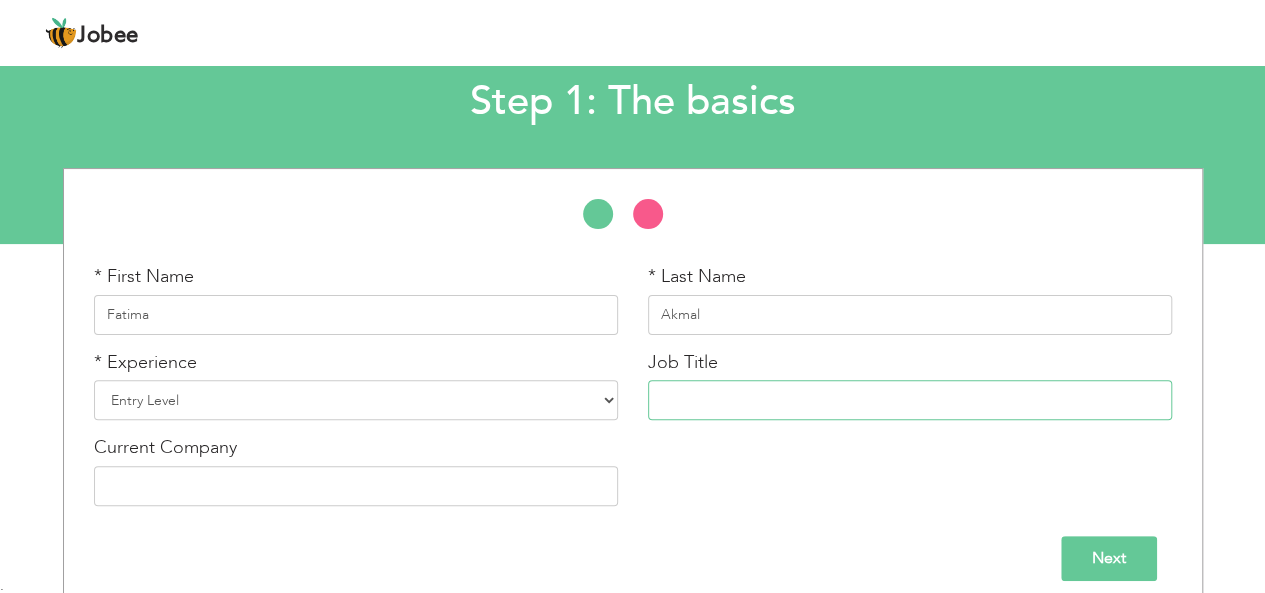 scroll, scrollTop: 131, scrollLeft: 0, axis: vertical 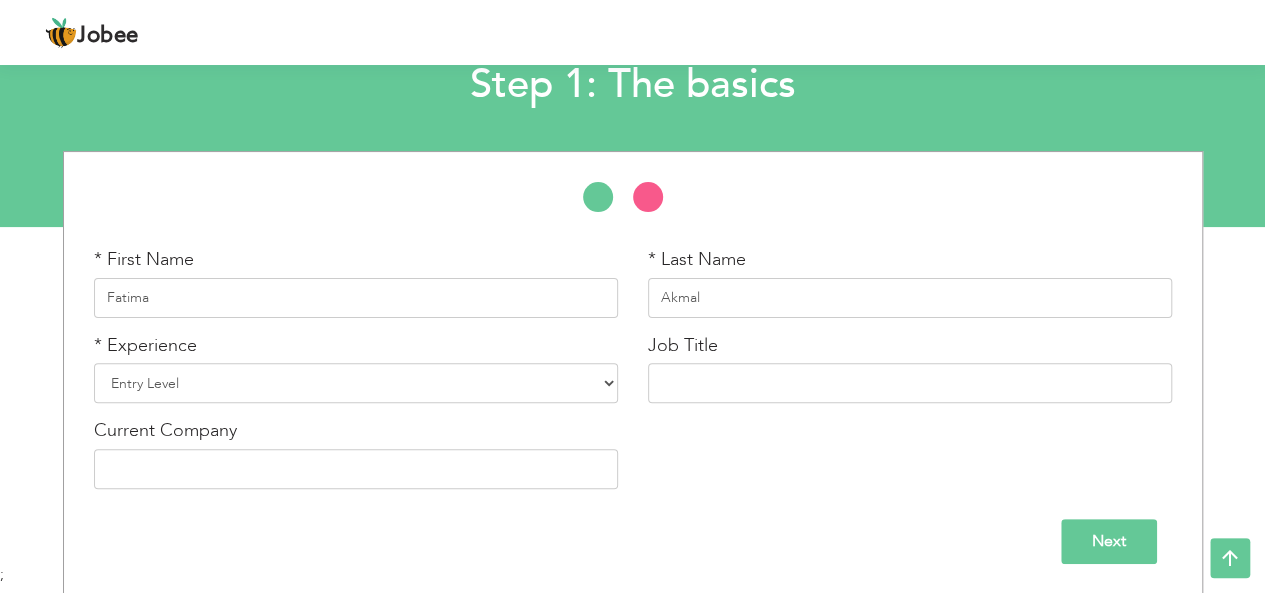 click on "Next" at bounding box center [1109, 541] 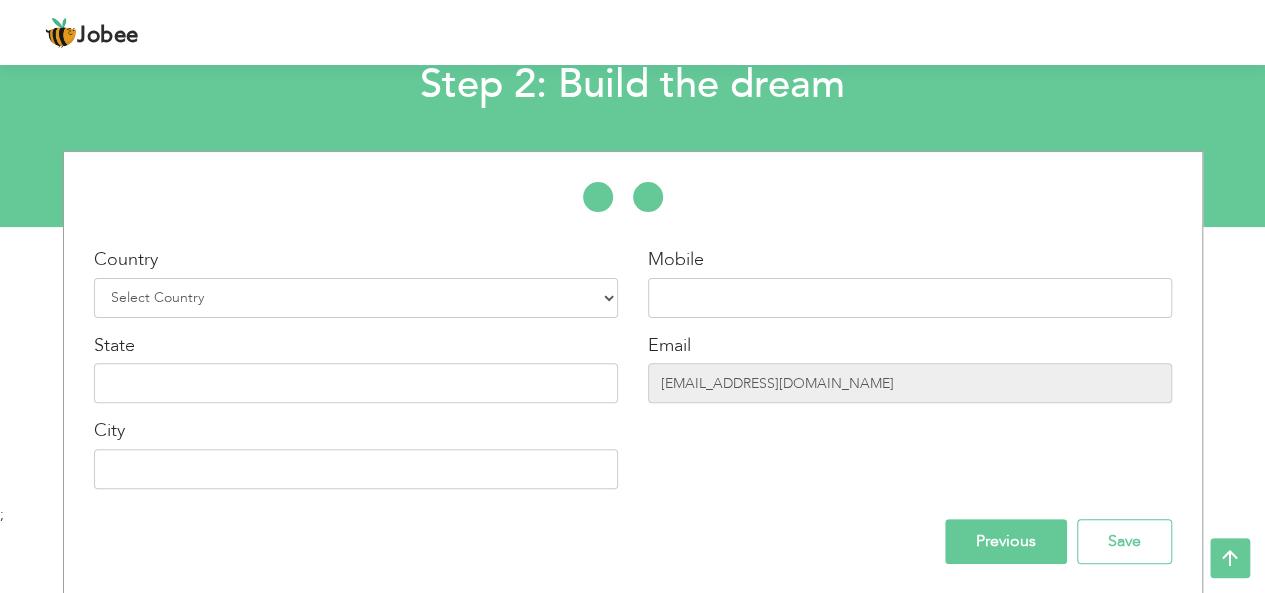 click on "Country
Select Country
Afghanistan
Albania
Algeria
American Samoa
Andorra
Angola
Anguilla
Antarctica
Antigua and Barbuda
Argentina
Armenia
Aruba
Australia
Austria
Azerbaijan
Bahamas
Bahrain
Bangladesh
Barbados
Belarus
Belgium
Belize
Benin
Bermuda
Bhutan
Bolivia
Bosnia-Herzegovina
Botswana
Bouvet Island
Brazil
British Indian Ocean Territory
Brunei Darussalam
Bulgaria
Burkina Faso
Burundi
Cambodia
Cameroon
Canada
Cape Verde
Cayman Islands
Central African Republic
Chad
Chile
China
Christmas Island
Cocos (Keeling) Islands
Colombia
Comoros
Congo
Congo, Dem. Republic
Cook Islands
Costa Rica
Croatia
Cuba
Cyprus
Czech Rep
Denmark
Djibouti
Dominica
Dominican Republic
Ecuador
Egypt
El Salvador
Equatorial Guinea
Eritrea
Estonia
Ethiopia
European Union
Falkland Islands (Malvinas)
Faroe Islands
Fiji" at bounding box center (356, 282) 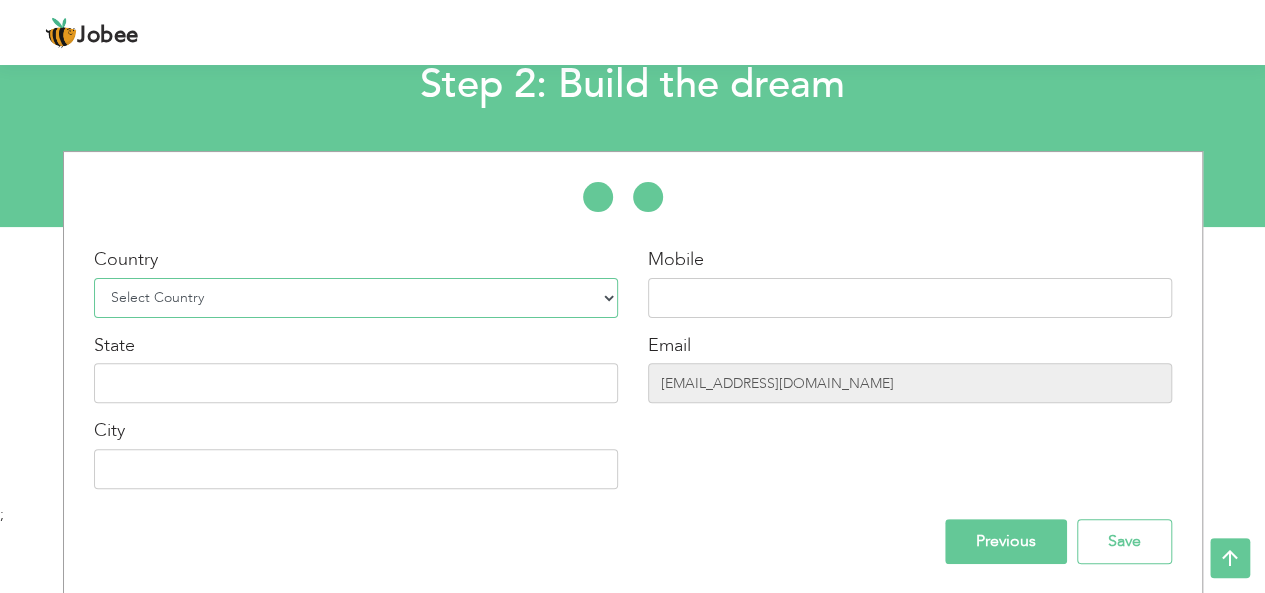 click on "Select Country
Afghanistan
Albania
Algeria
American Samoa
Andorra
Angola
Anguilla
Antarctica
Antigua and Barbuda
Argentina
Armenia
Aruba
Australia
Austria
Azerbaijan
Bahamas
Bahrain
Bangladesh
Barbados
Belarus
Belgium
Belize
Benin
Bermuda
Bhutan
Bolivia
Bosnia-Herzegovina
Botswana
Bouvet Island
Brazil
British Indian Ocean Territory
Brunei Darussalam
Bulgaria
Burkina Faso
Burundi
Cambodia
Cameroon
Canada
Cape Verde
Cayman Islands
Central African Republic
Chad
Chile
China
Christmas Island
Cocos (Keeling) Islands
Colombia
Comoros
Congo
Congo, Dem. Republic
Cook Islands
Costa Rica
Croatia
Cuba
Cyprus
Czech Rep
Denmark
Djibouti
Dominica
Dominican Republic
Ecuador
Egypt
El Salvador
Equatorial Guinea
Eritrea
Estonia
Ethiopia
European Union
Falkland Islands (Malvinas)
Faroe Islands
Fiji
Finland
France
French Guiana
French Southern Territories
Gabon
Gambia
Georgia" at bounding box center [356, 298] 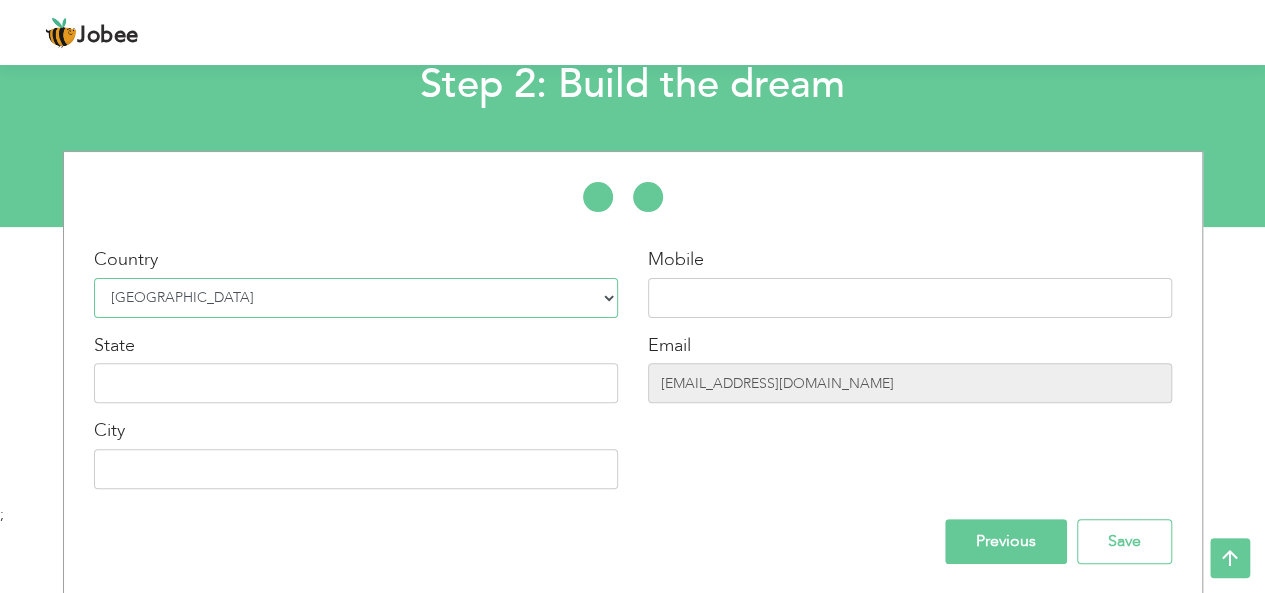 click on "Select Country
Afghanistan
Albania
Algeria
American Samoa
Andorra
Angola
Anguilla
Antarctica
Antigua and Barbuda
Argentina
Armenia
Aruba
Australia
Austria
Azerbaijan
Bahamas
Bahrain
Bangladesh
Barbados
Belarus
Belgium
Belize
Benin
Bermuda
Bhutan
Bolivia
Bosnia-Herzegovina
Botswana
Bouvet Island
Brazil
British Indian Ocean Territory
Brunei Darussalam
Bulgaria
Burkina Faso
Burundi
Cambodia
Cameroon
Canada
Cape Verde
Cayman Islands
Central African Republic
Chad
Chile
China
Christmas Island
Cocos (Keeling) Islands
Colombia
Comoros
Congo
Congo, Dem. Republic
Cook Islands
Costa Rica
Croatia
Cuba
Cyprus
Czech Rep
Denmark
Djibouti
Dominica
Dominican Republic
Ecuador
Egypt
El Salvador
Equatorial Guinea
Eritrea
Estonia
Ethiopia
European Union
Falkland Islands (Malvinas)
Faroe Islands
Fiji
Finland
France
French Guiana
French Southern Territories
Gabon
Gambia
Georgia" at bounding box center [356, 298] 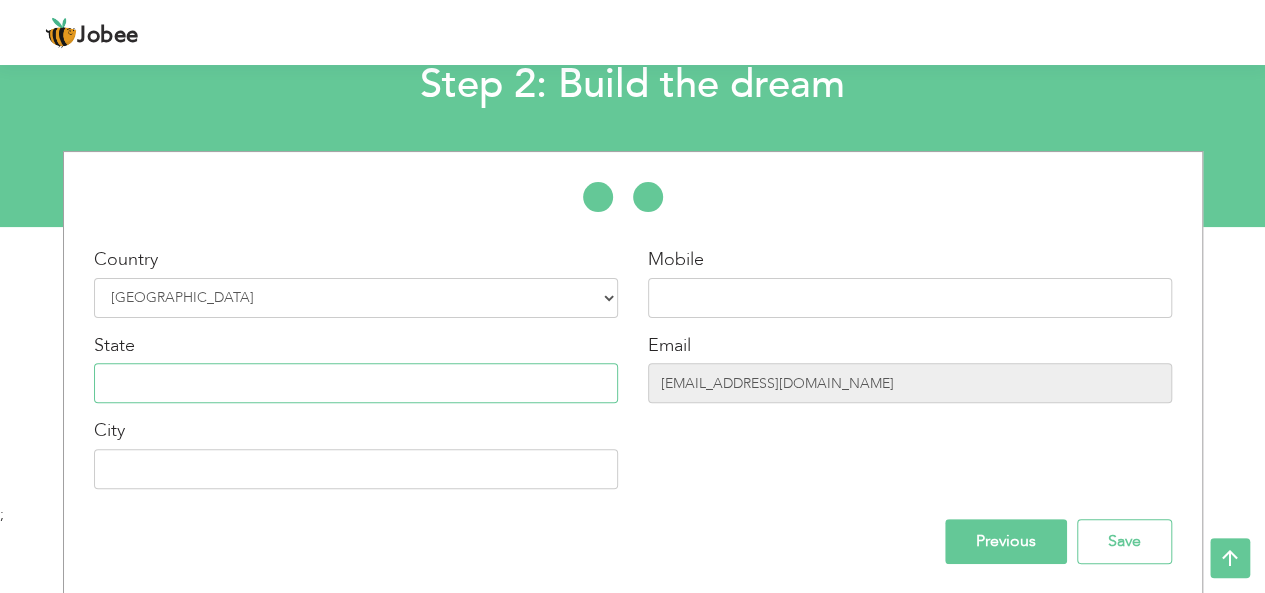 click at bounding box center [356, 383] 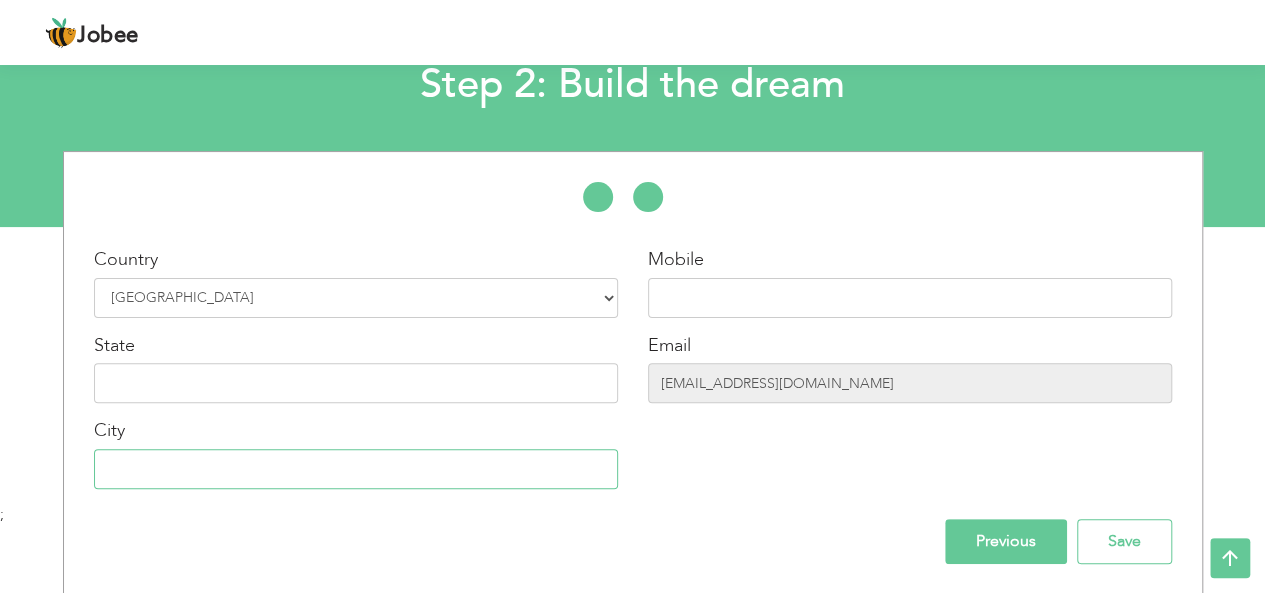 click at bounding box center [356, 469] 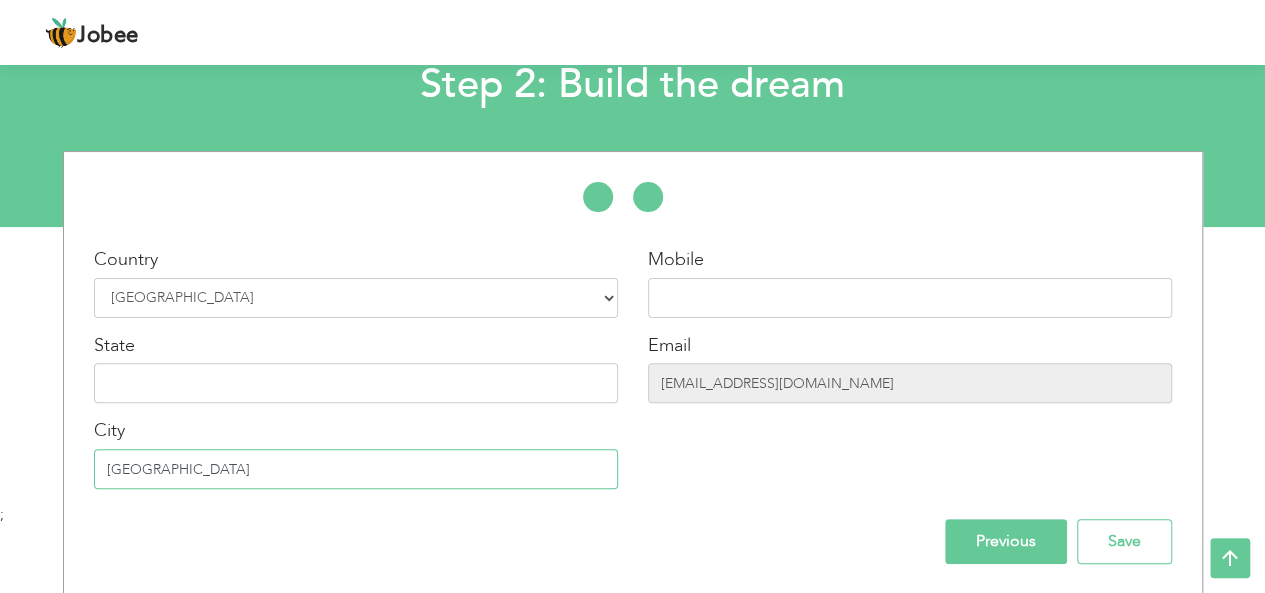 type on "[GEOGRAPHIC_DATA]" 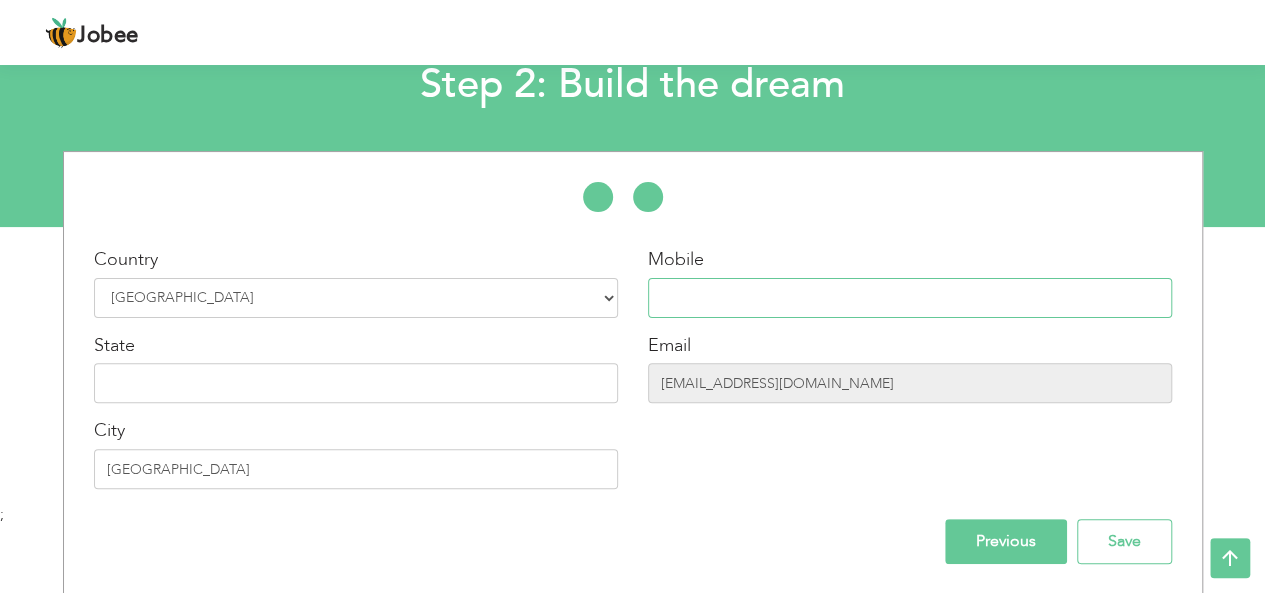 click at bounding box center [910, 298] 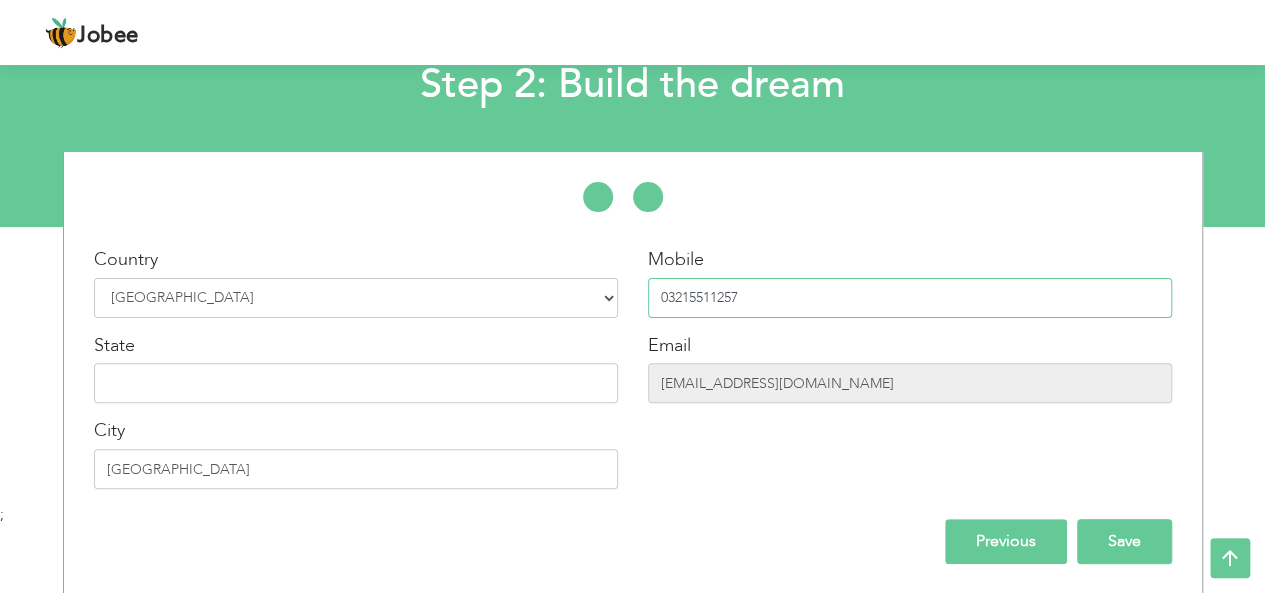 type on "03215511257" 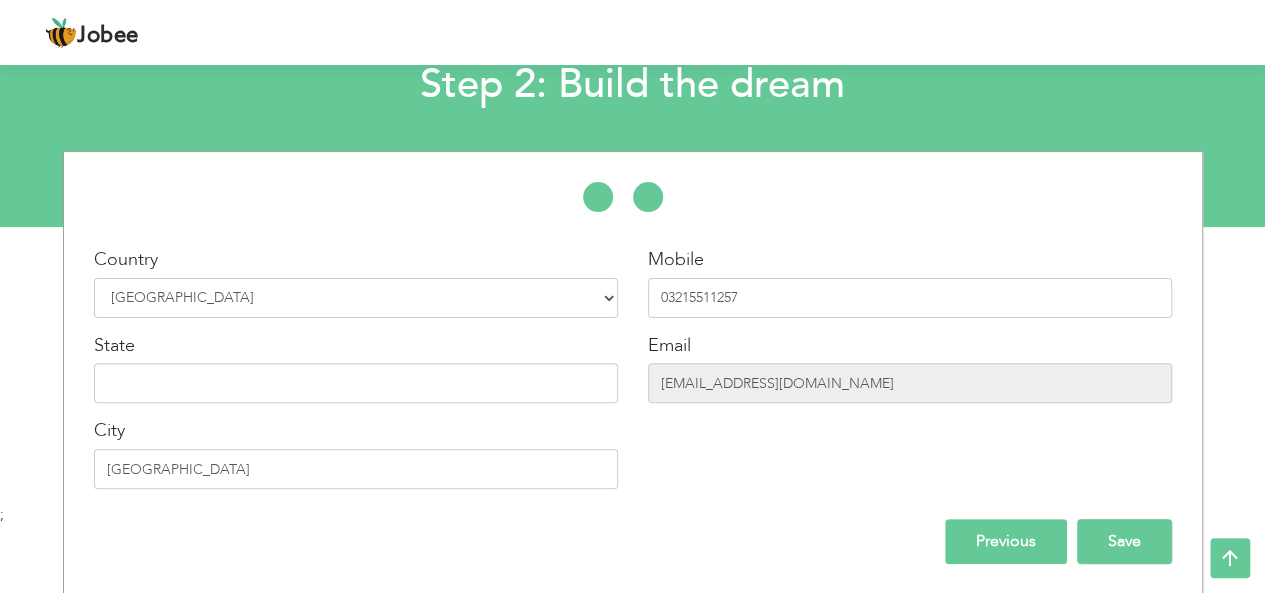 click on "Save" at bounding box center [1124, 541] 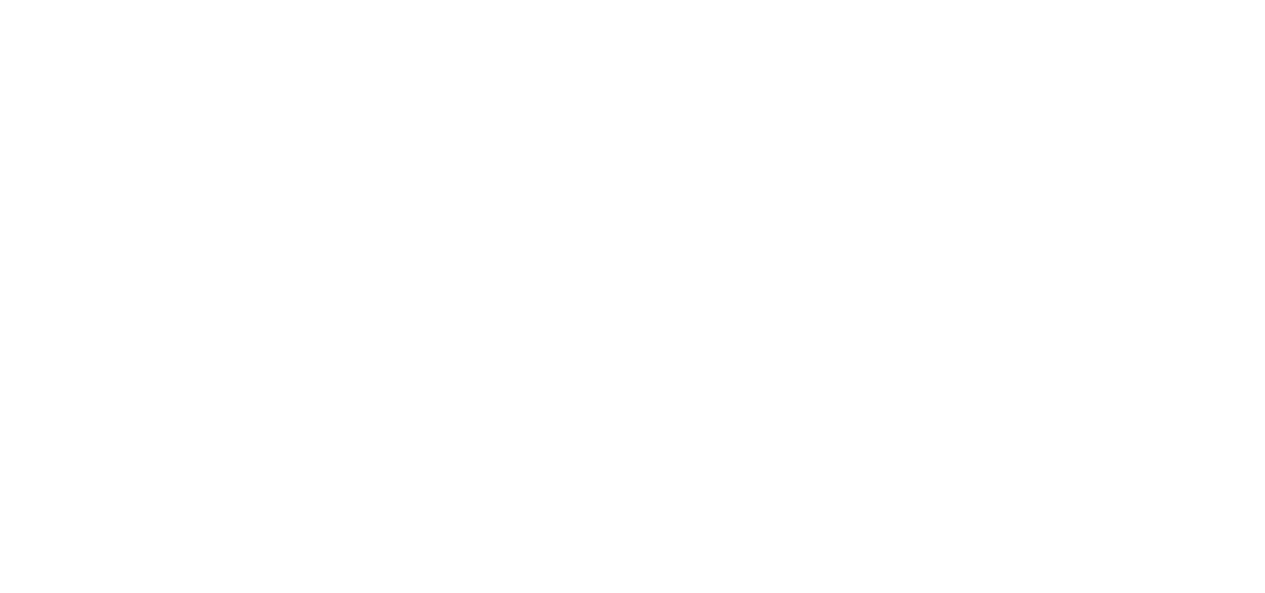 scroll, scrollTop: 0, scrollLeft: 0, axis: both 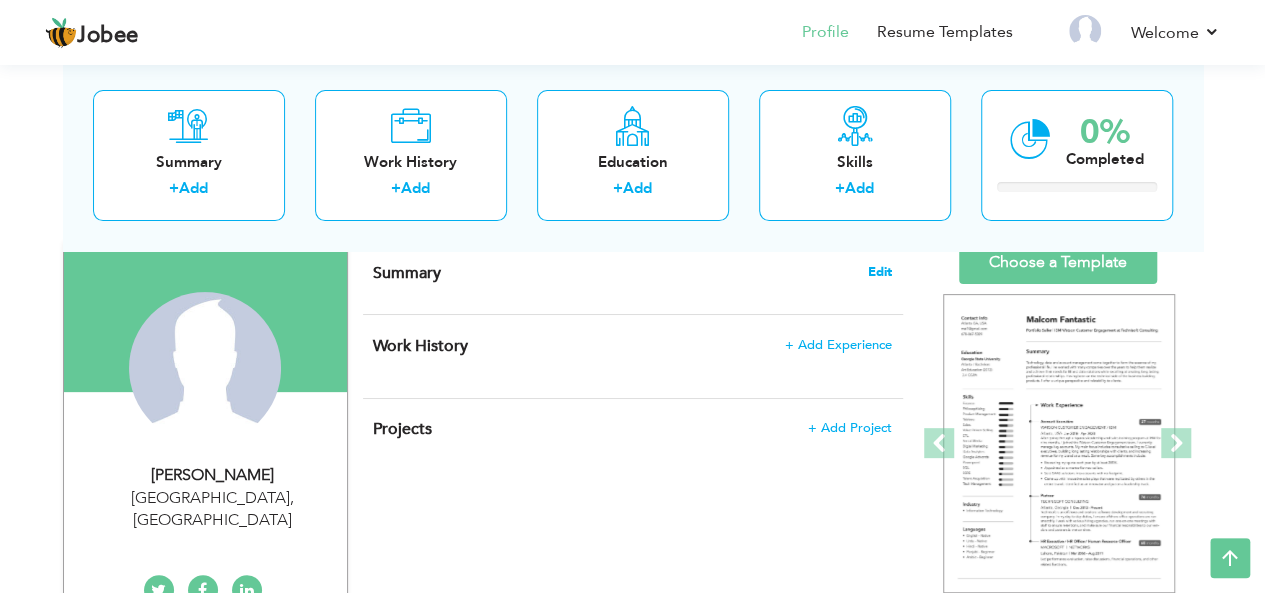 click on "Edit" at bounding box center (880, 272) 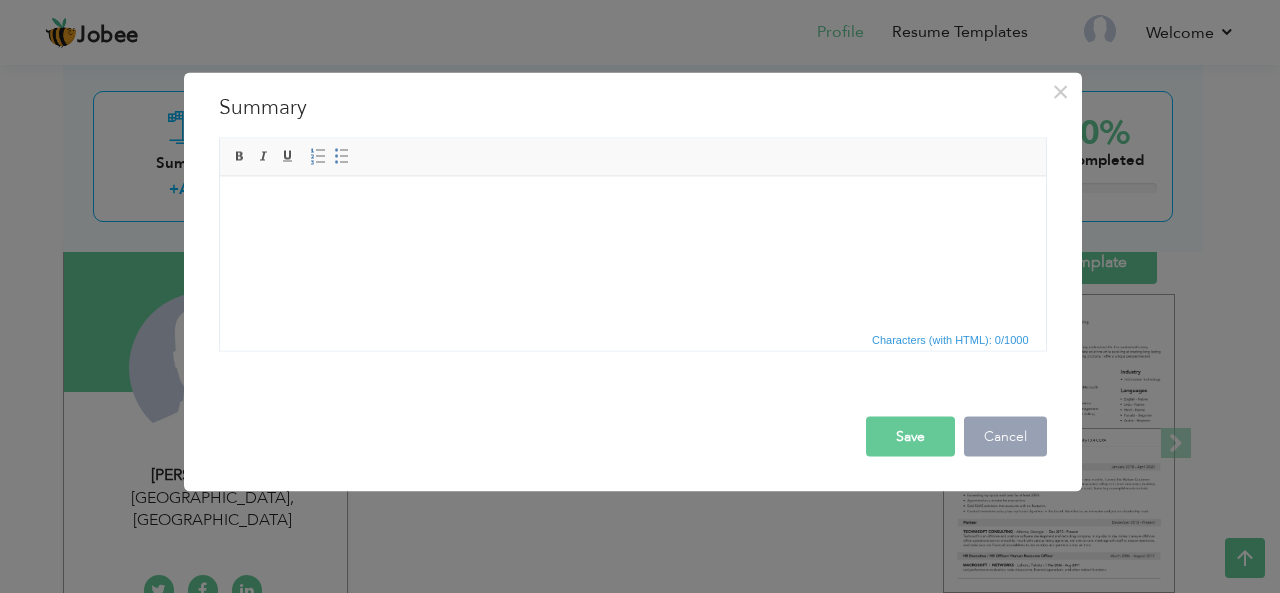 click on "Cancel" at bounding box center (1005, 436) 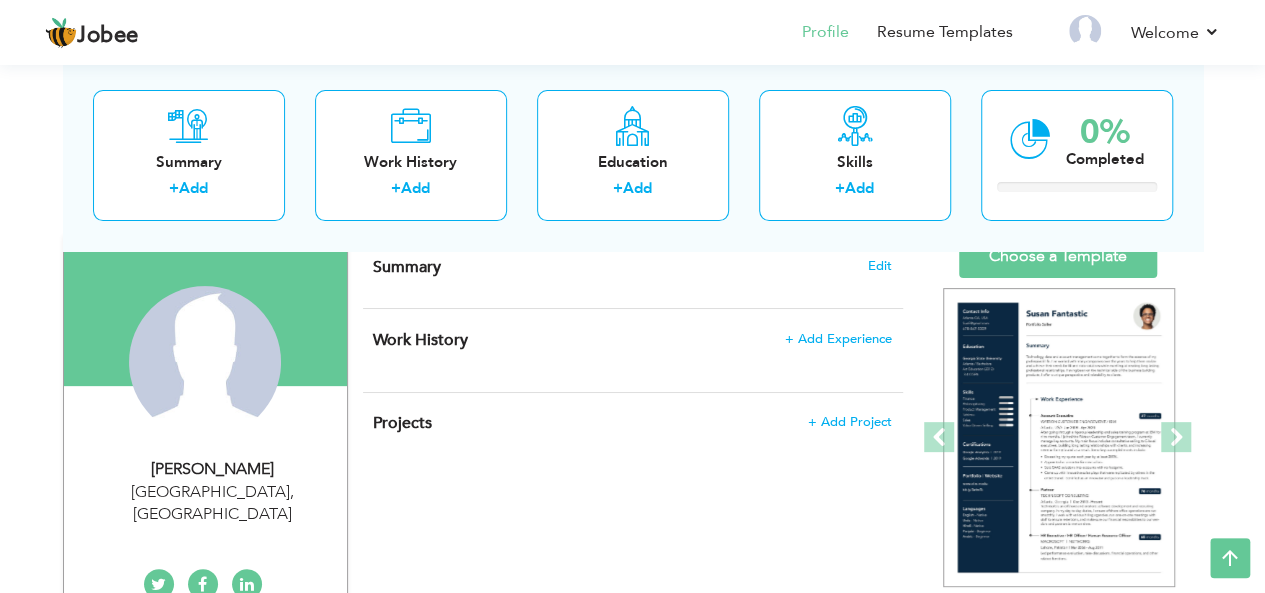 scroll, scrollTop: 115, scrollLeft: 0, axis: vertical 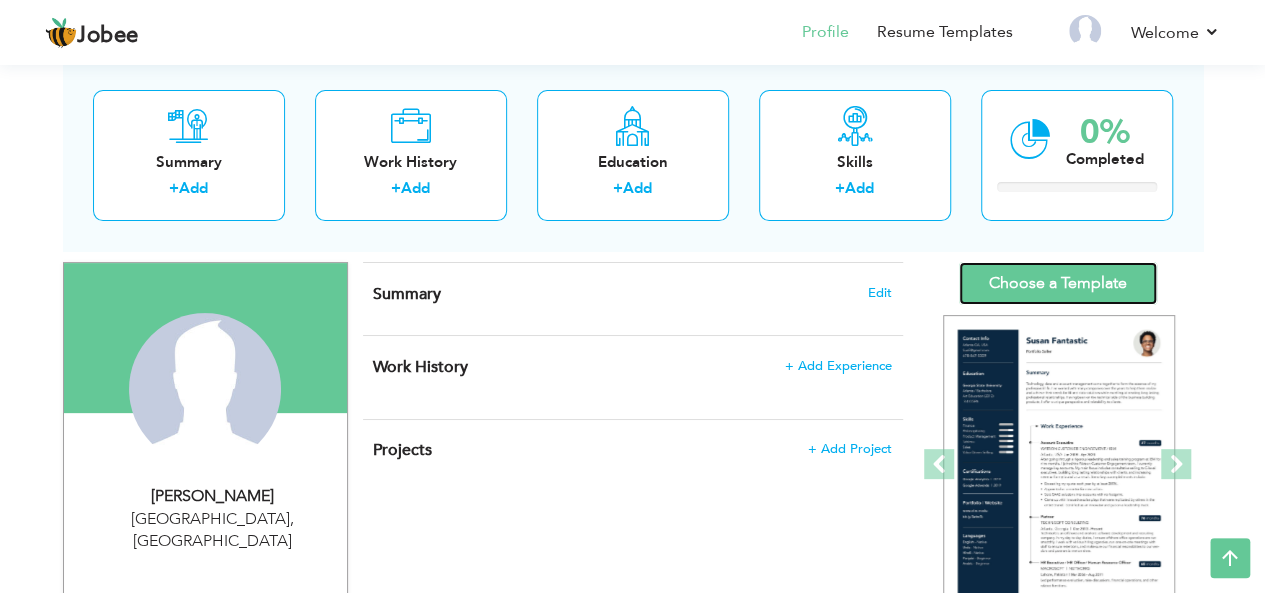 click on "Choose a Template" at bounding box center [1058, 283] 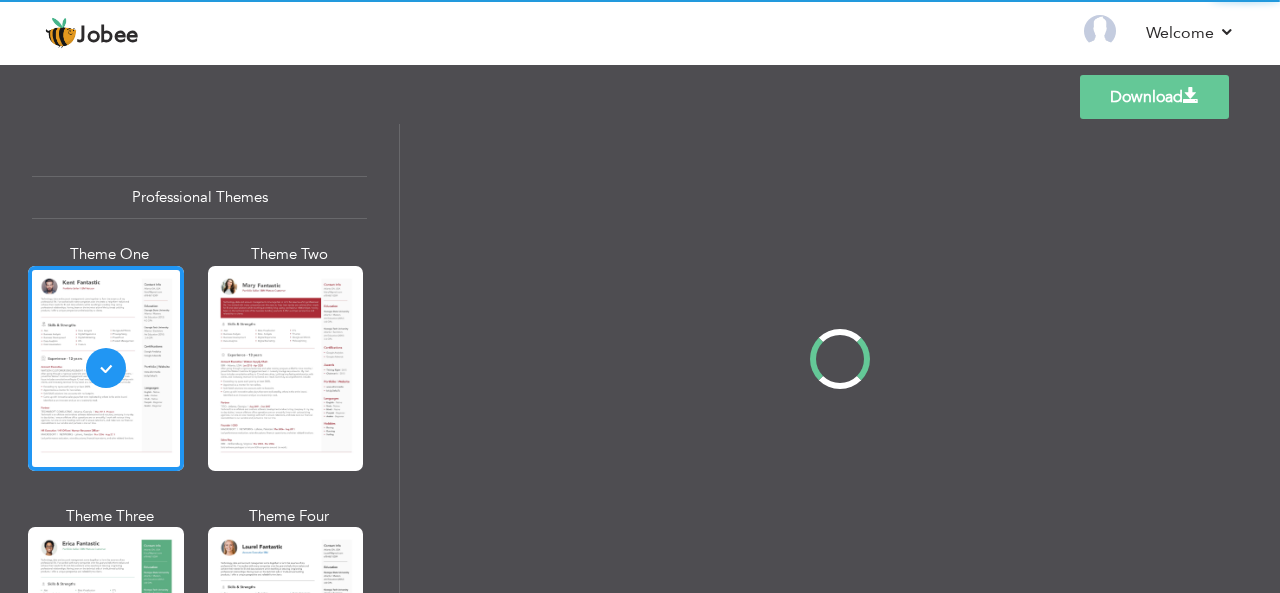 scroll, scrollTop: 0, scrollLeft: 0, axis: both 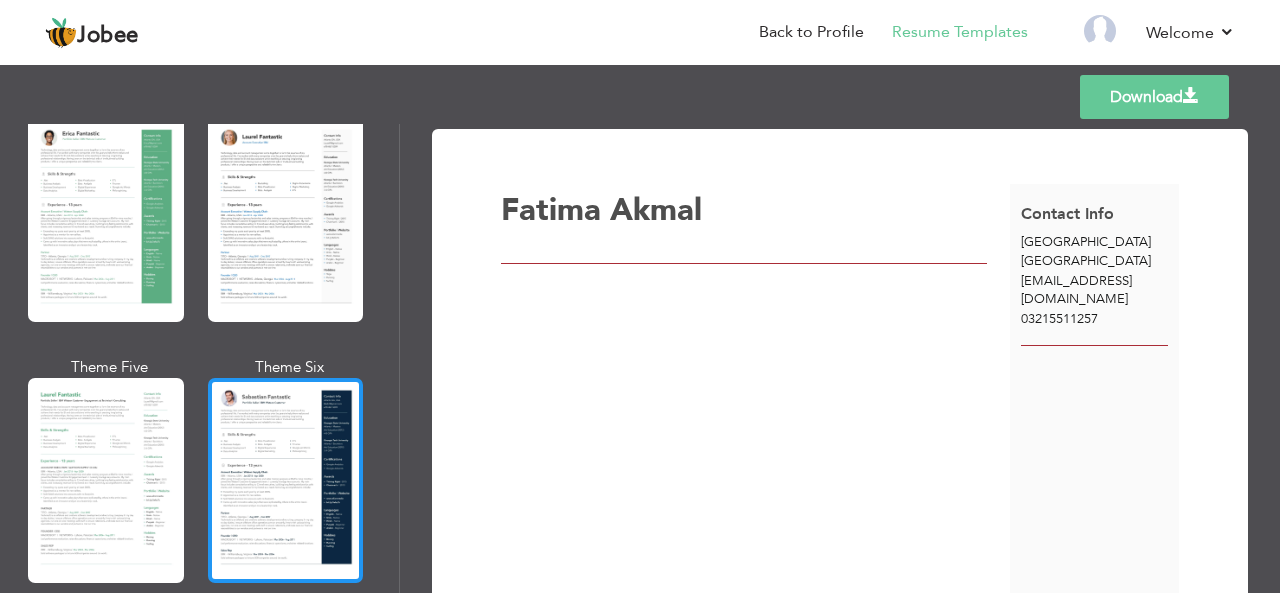 click at bounding box center [286, 480] 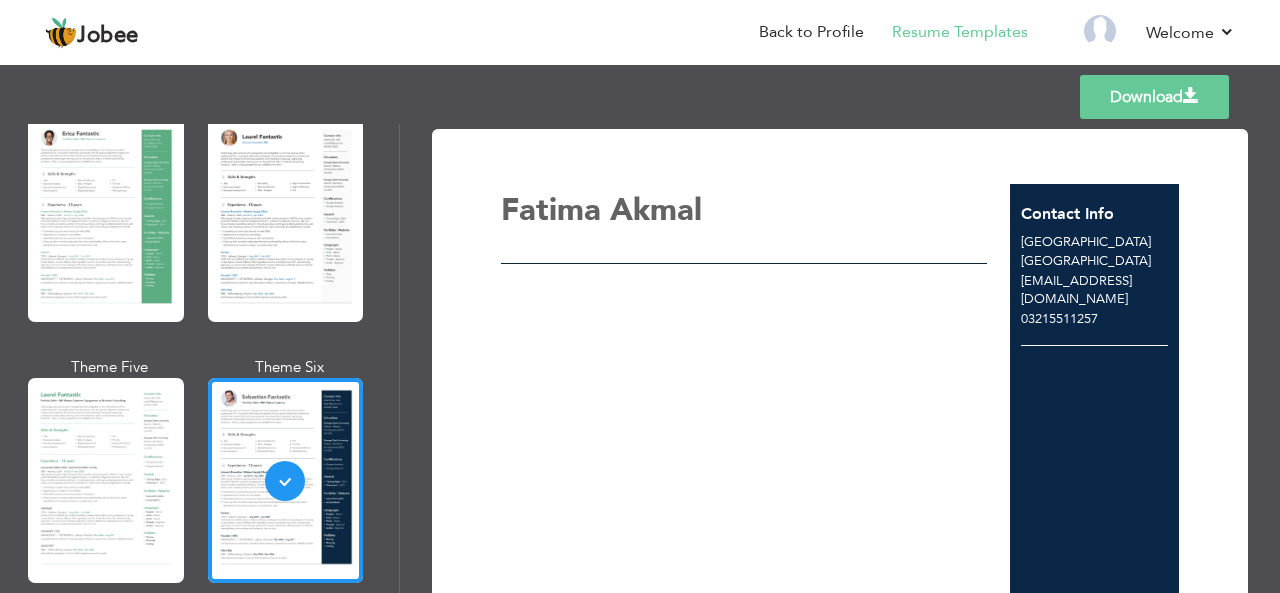 scroll, scrollTop: 821, scrollLeft: 0, axis: vertical 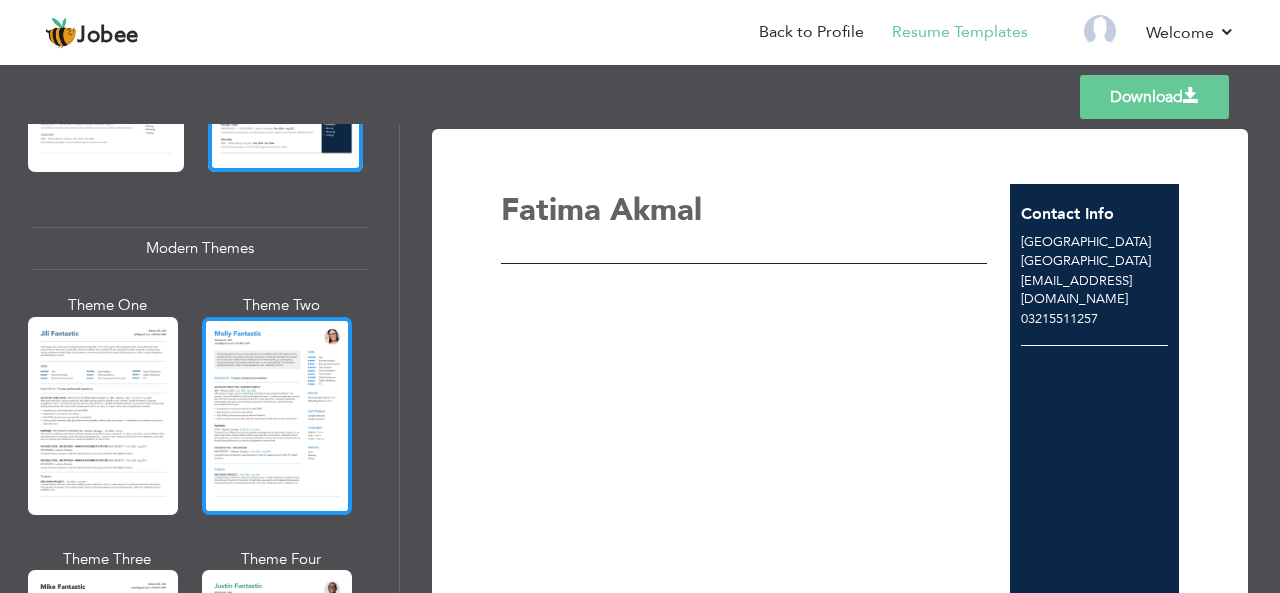 click at bounding box center [277, 416] 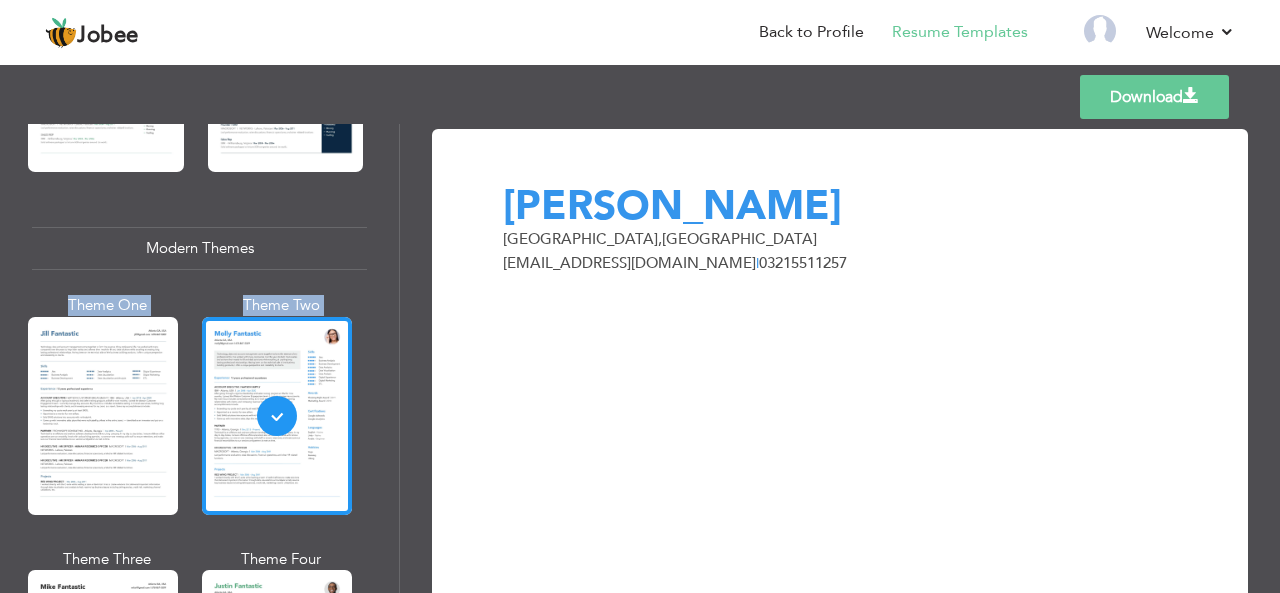 drag, startPoint x: 399, startPoint y: 246, endPoint x: 396, endPoint y: 328, distance: 82.05486 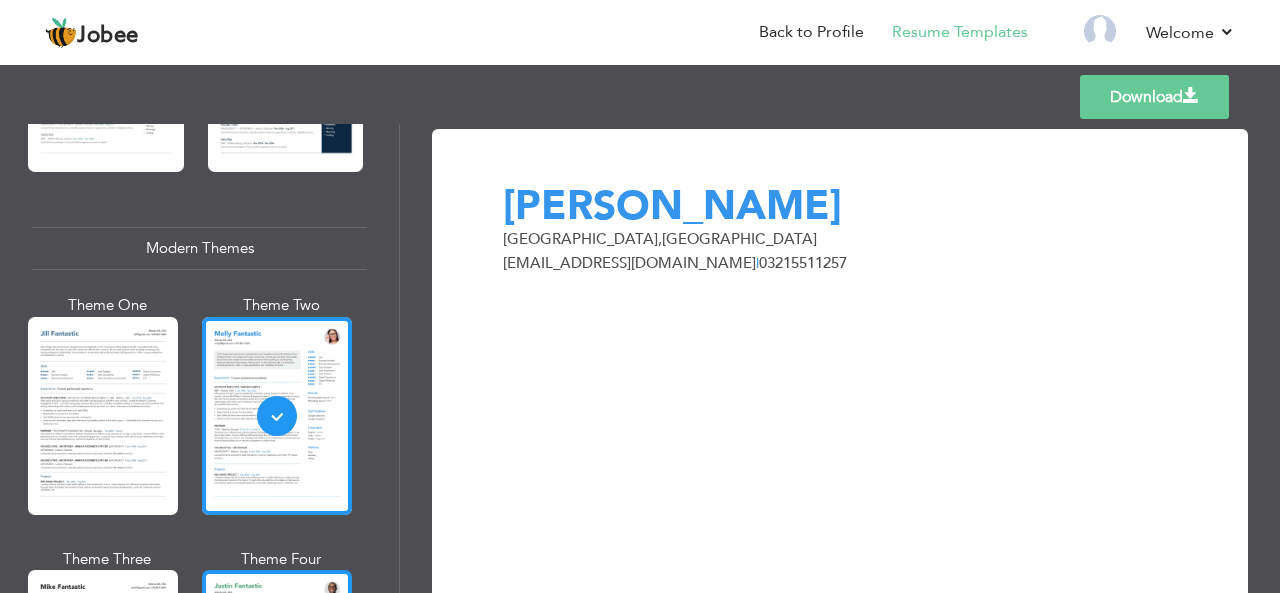 click at bounding box center (277, 669) 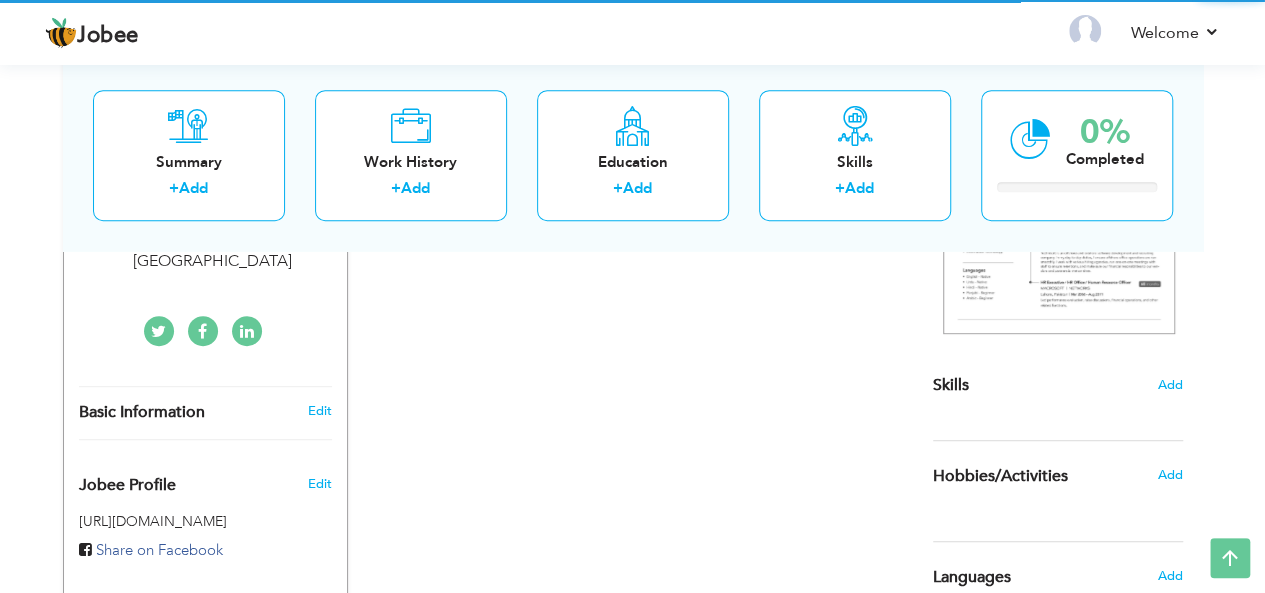 scroll, scrollTop: 0, scrollLeft: 0, axis: both 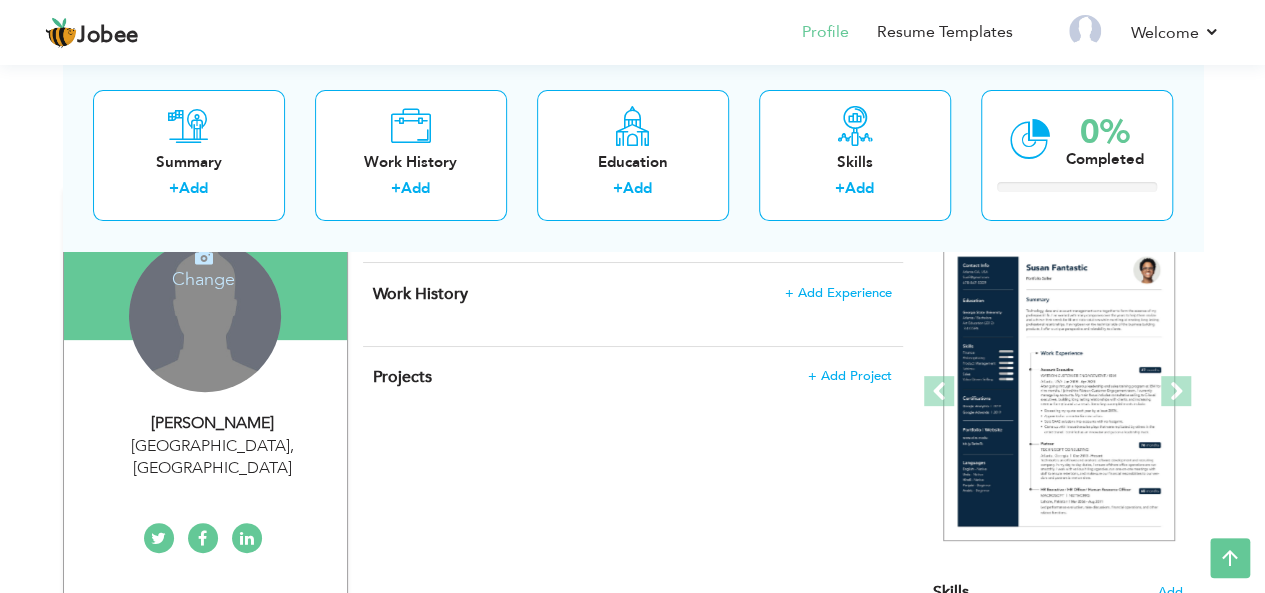 click on "Change
Remove" at bounding box center [205, 316] 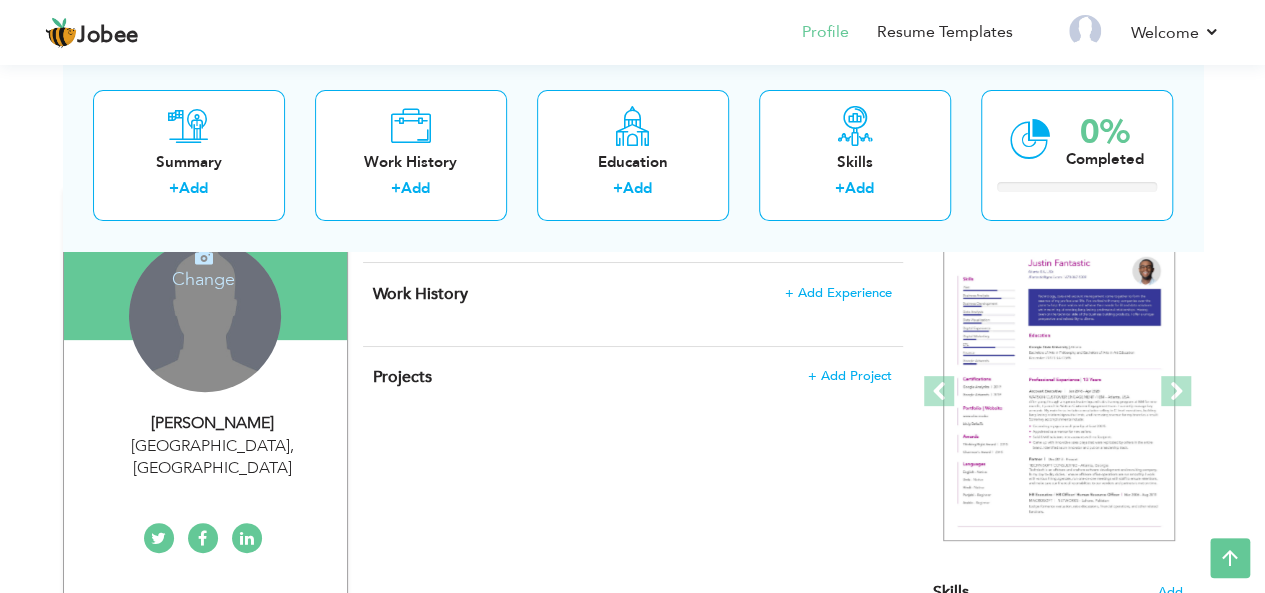 click on "Change" at bounding box center (203, 266) 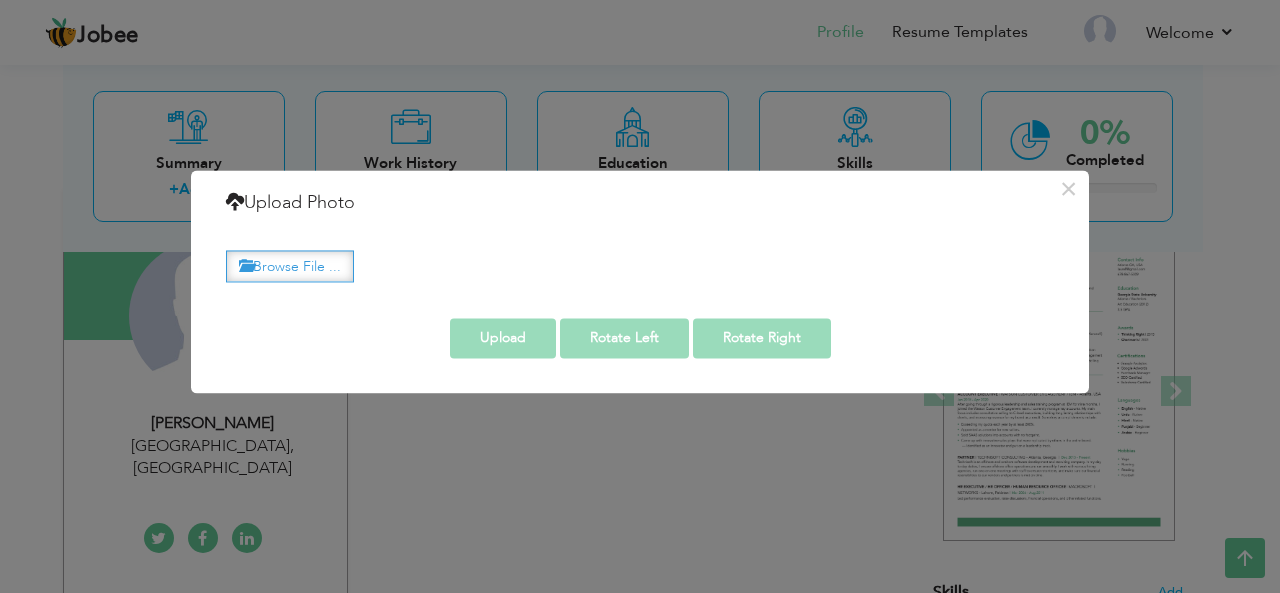 click on "Browse File ..." at bounding box center (290, 266) 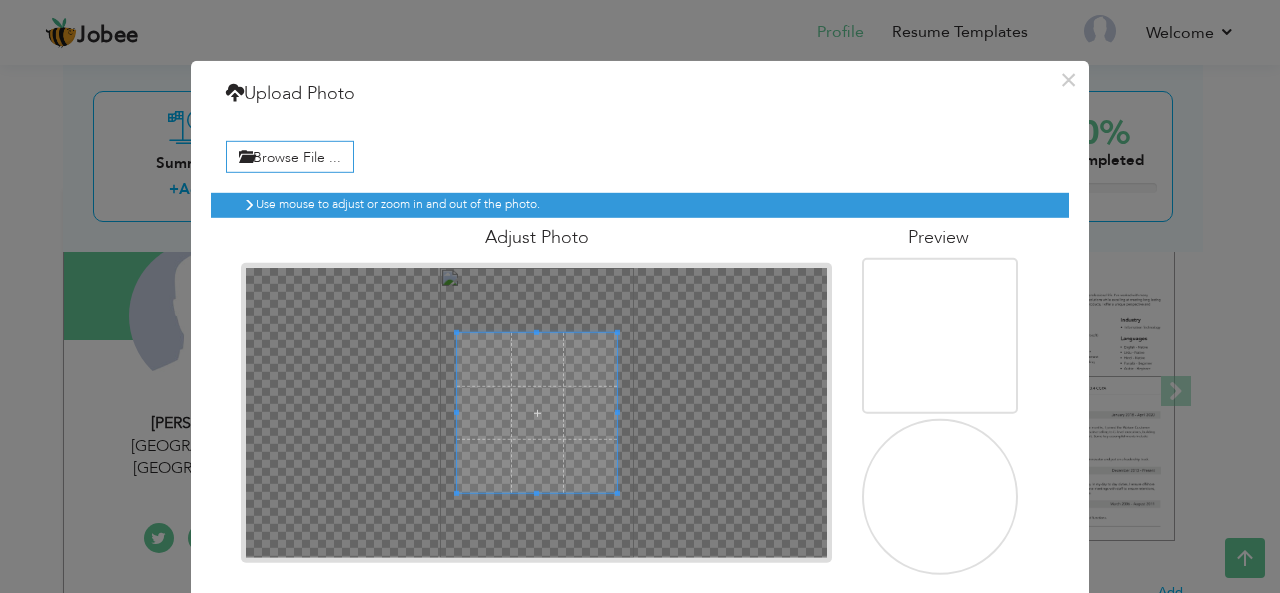 click at bounding box center (537, 413) 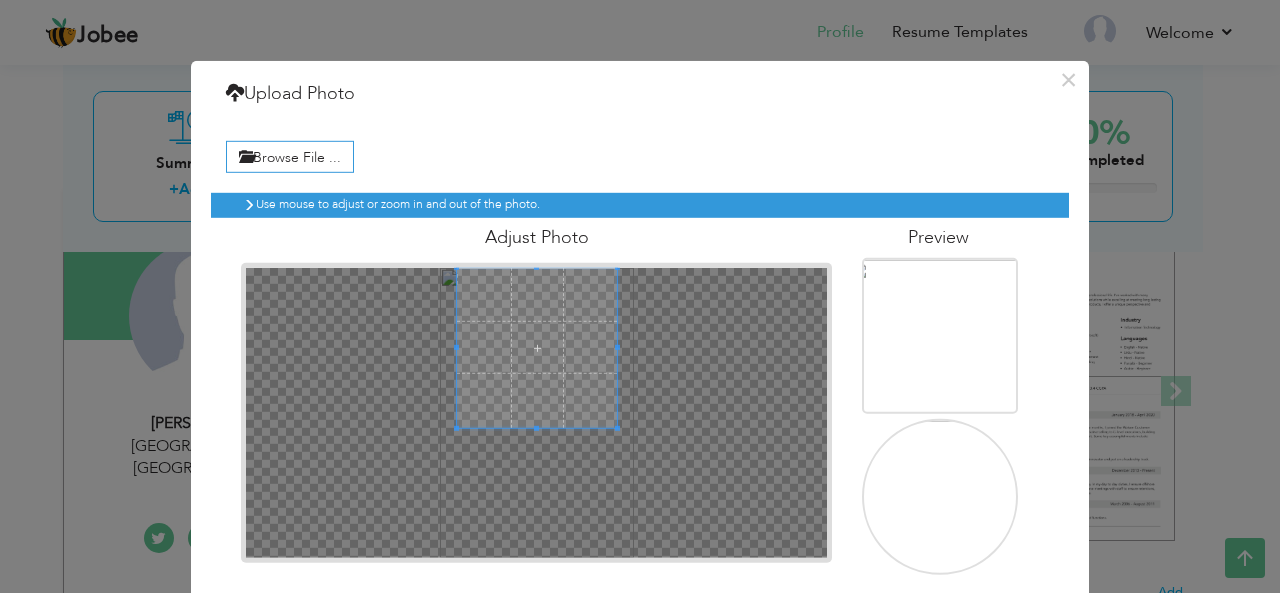 click at bounding box center [537, 347] 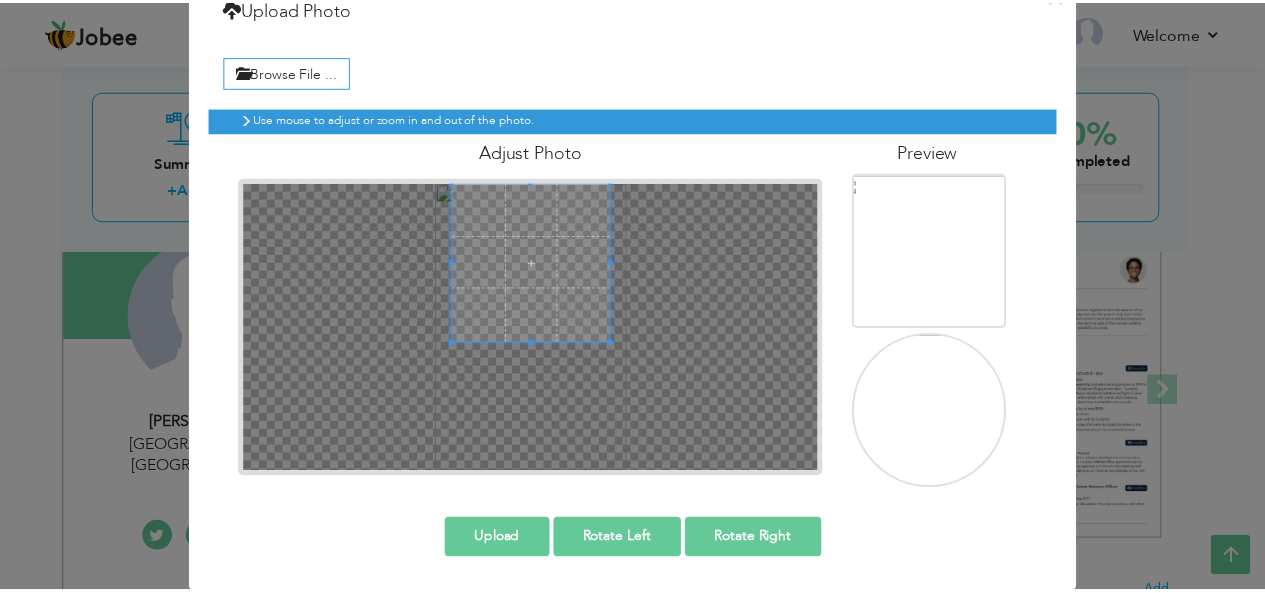 scroll, scrollTop: 0, scrollLeft: 0, axis: both 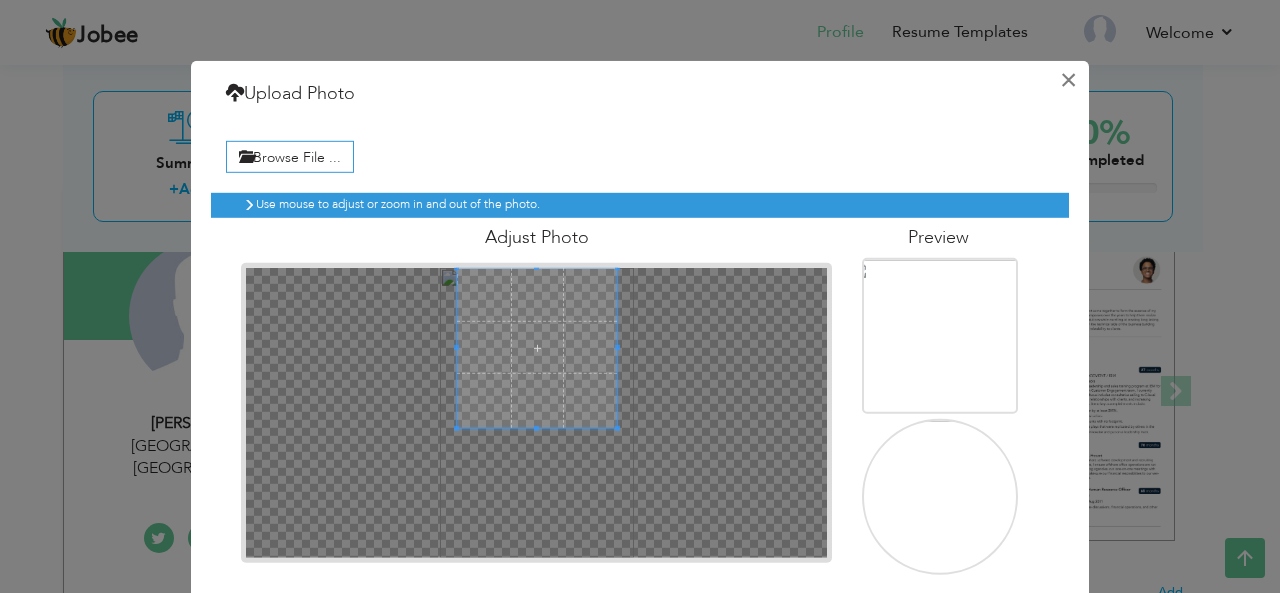 click on "×" at bounding box center (1068, 79) 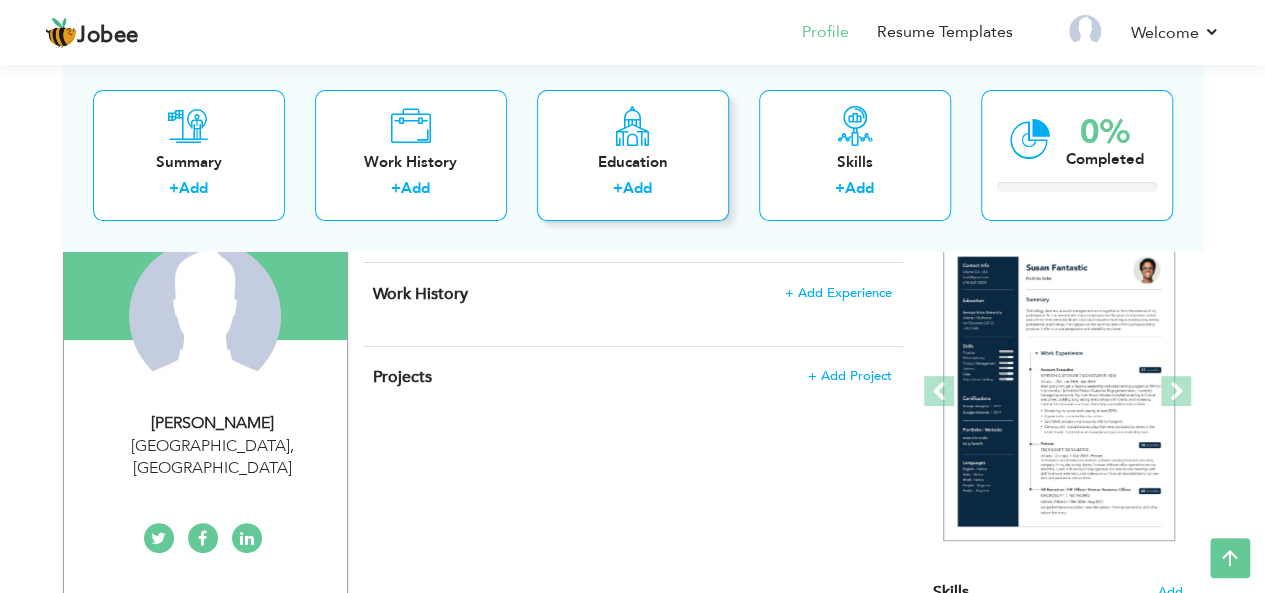 click on "+  Add" at bounding box center (633, 192) 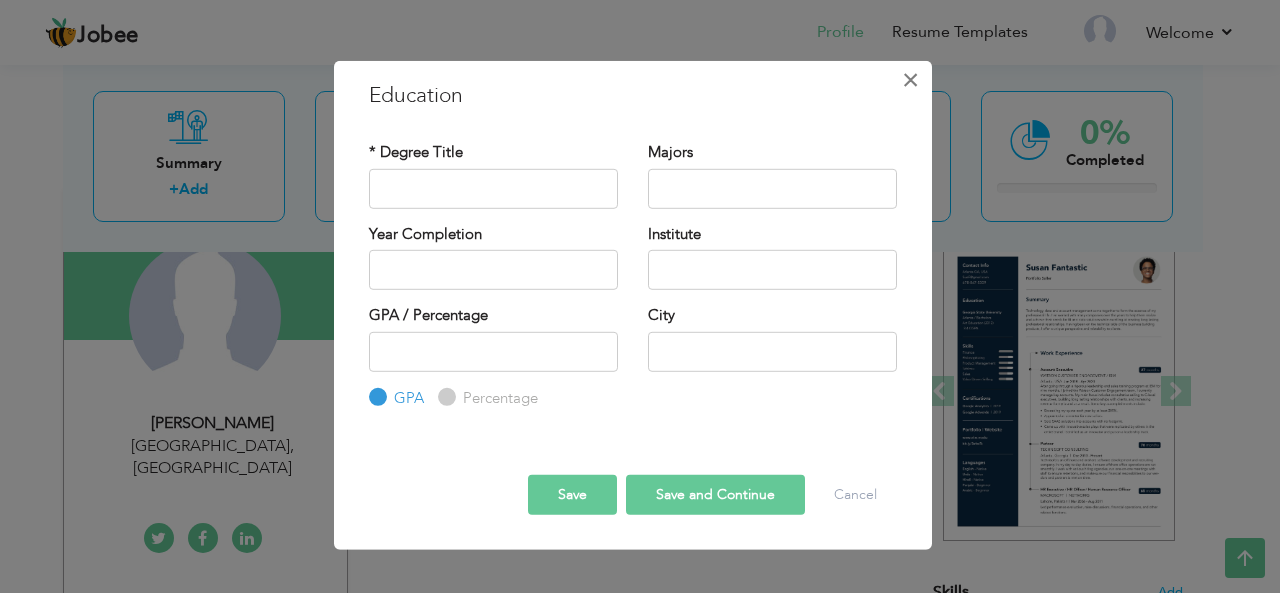 click on "×" at bounding box center [910, 79] 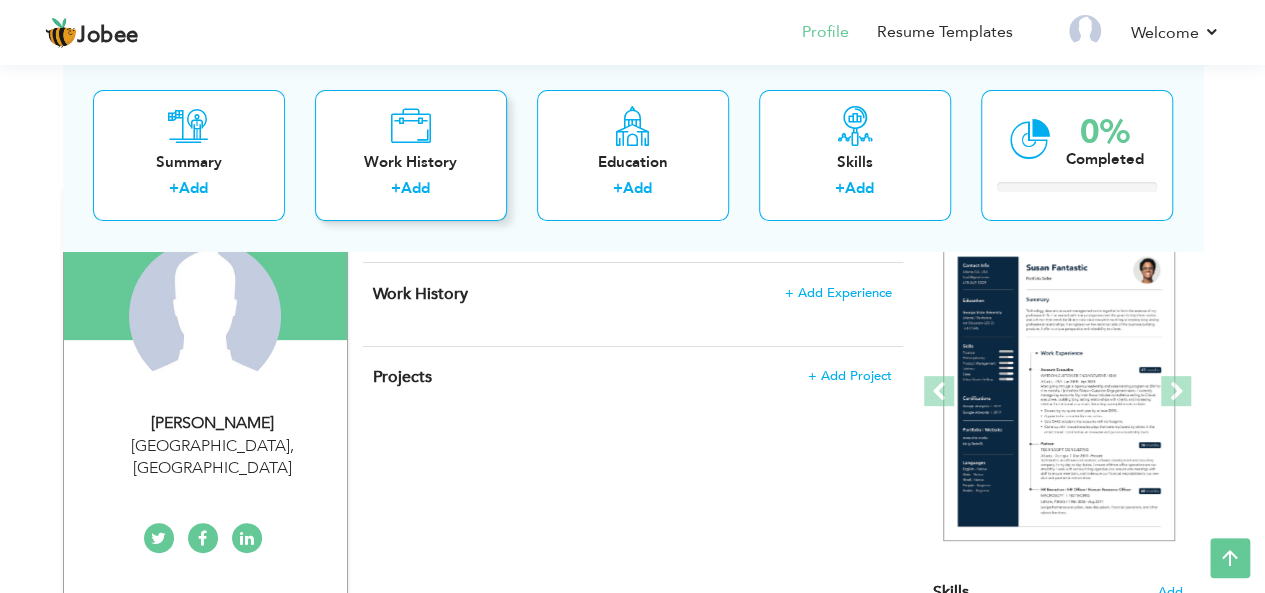 click on "Add" at bounding box center [415, 189] 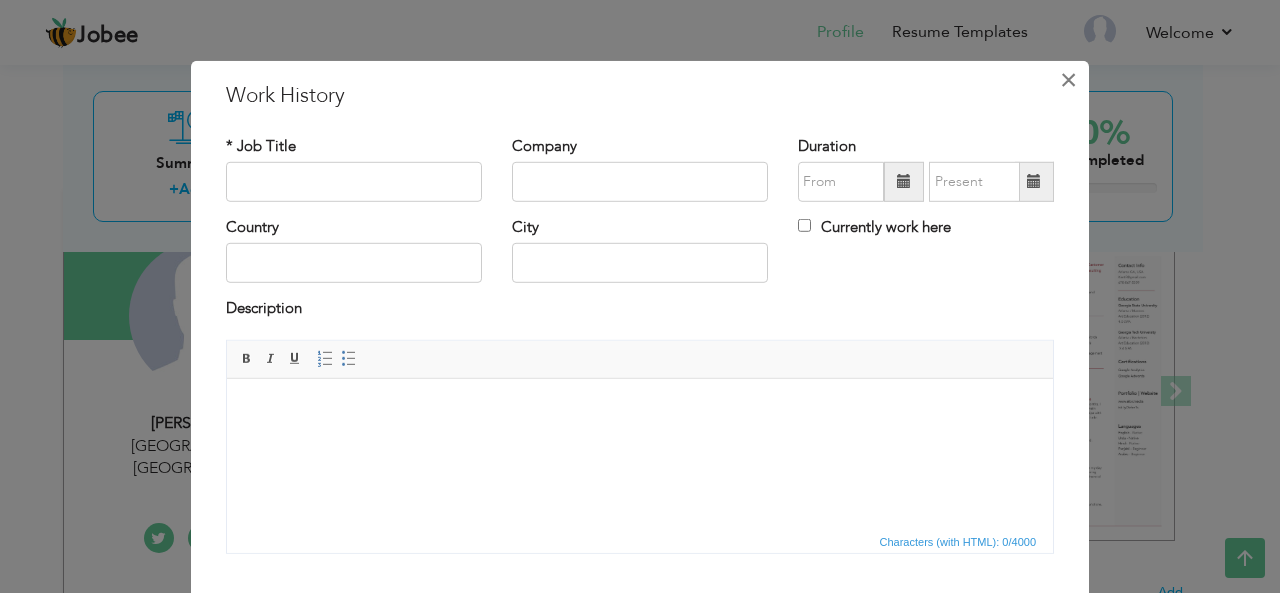 click on "×" at bounding box center [1068, 79] 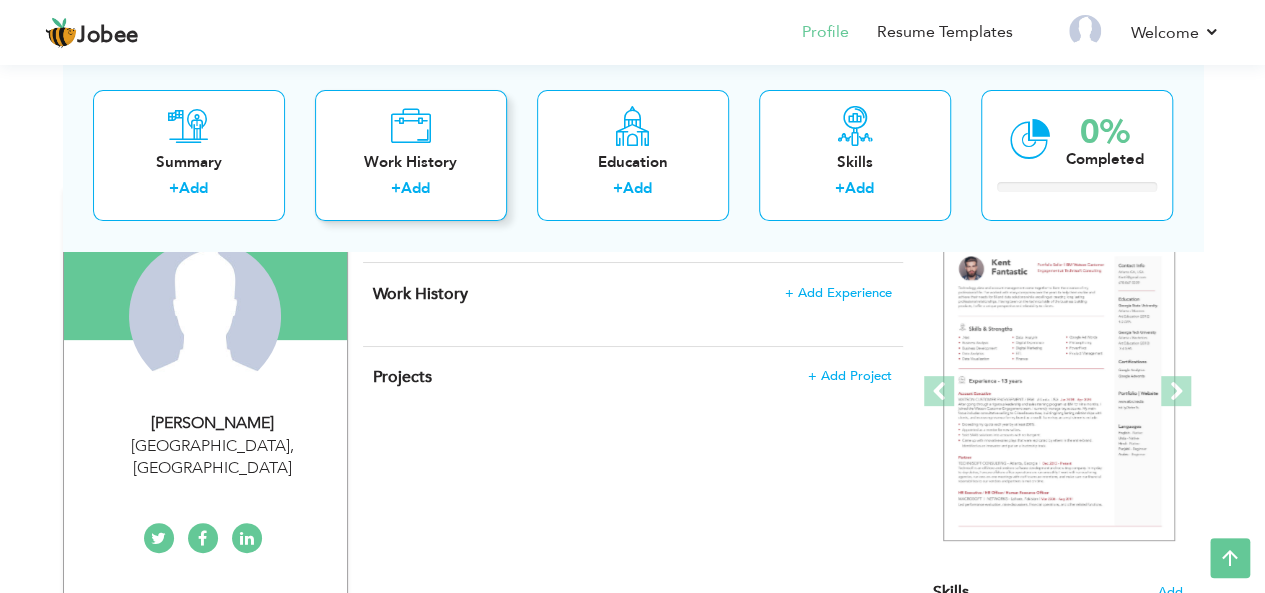 click on "Add" at bounding box center (415, 189) 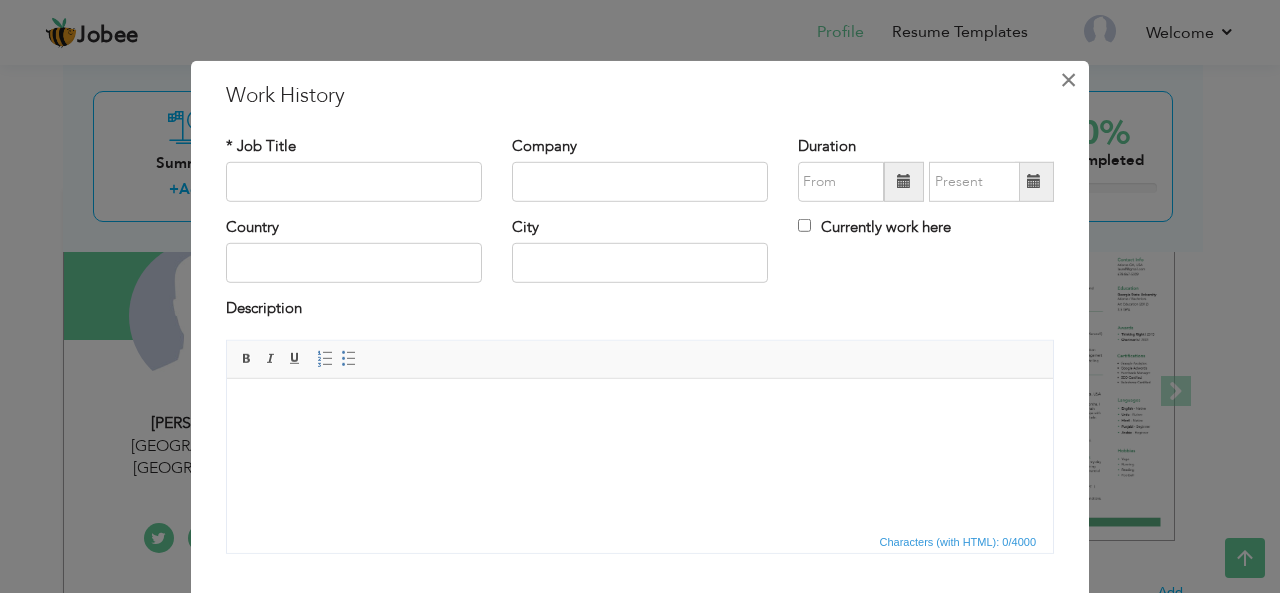 click on "×" at bounding box center (1068, 79) 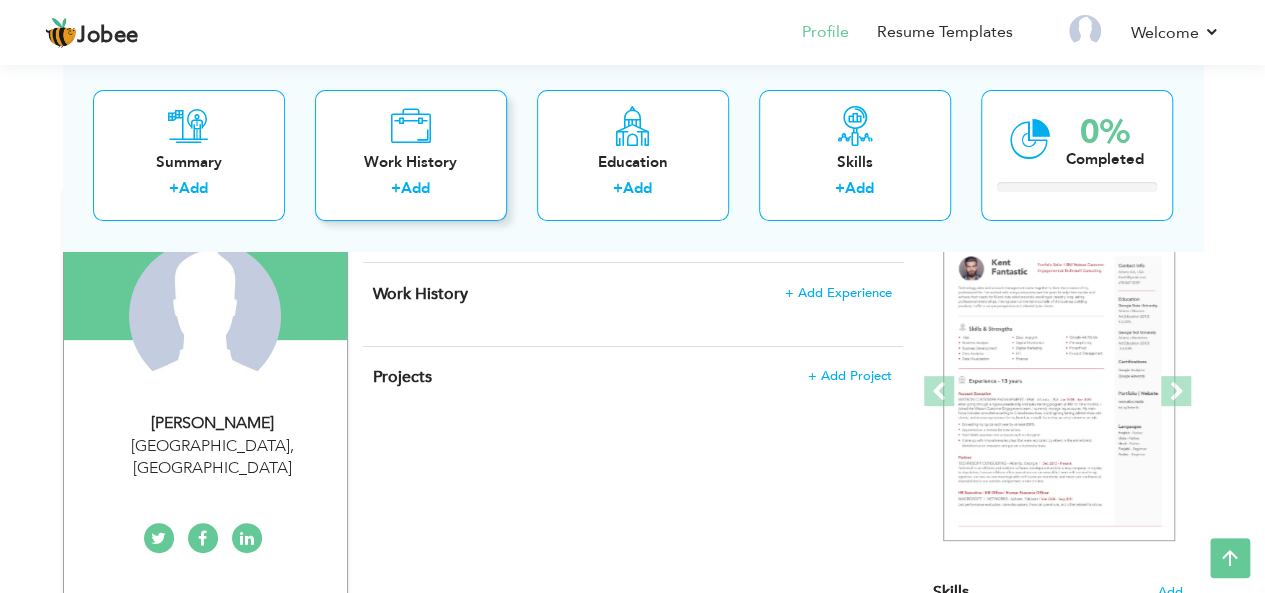 click on "Work History
+  Add" at bounding box center [411, 155] 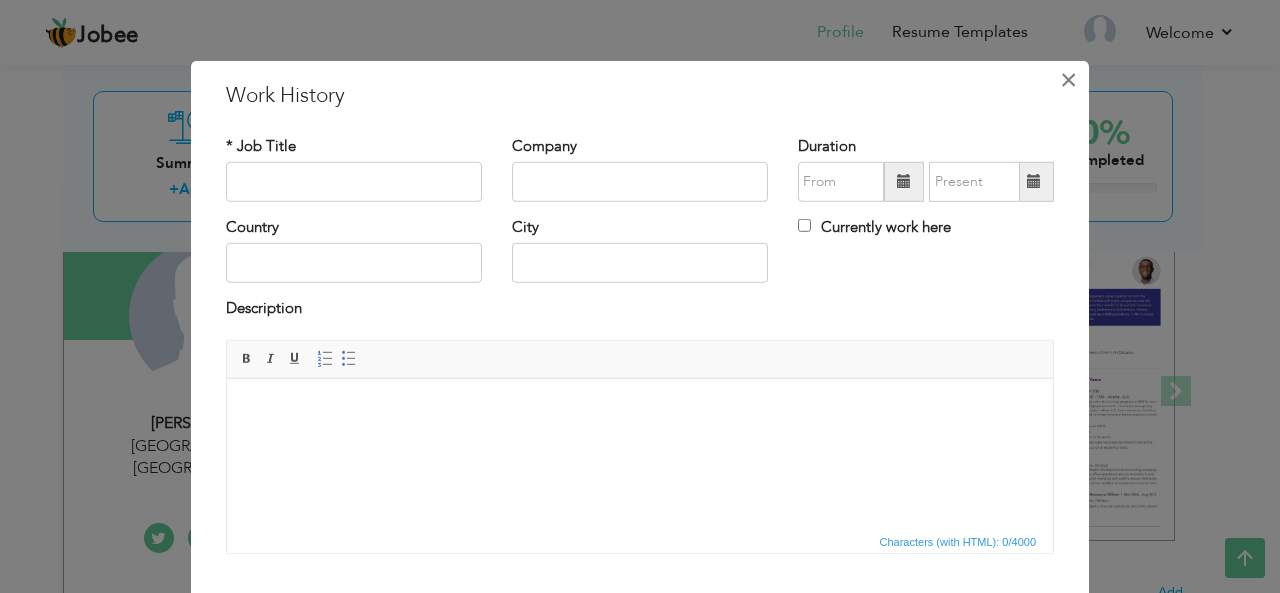 click on "×" at bounding box center [1068, 79] 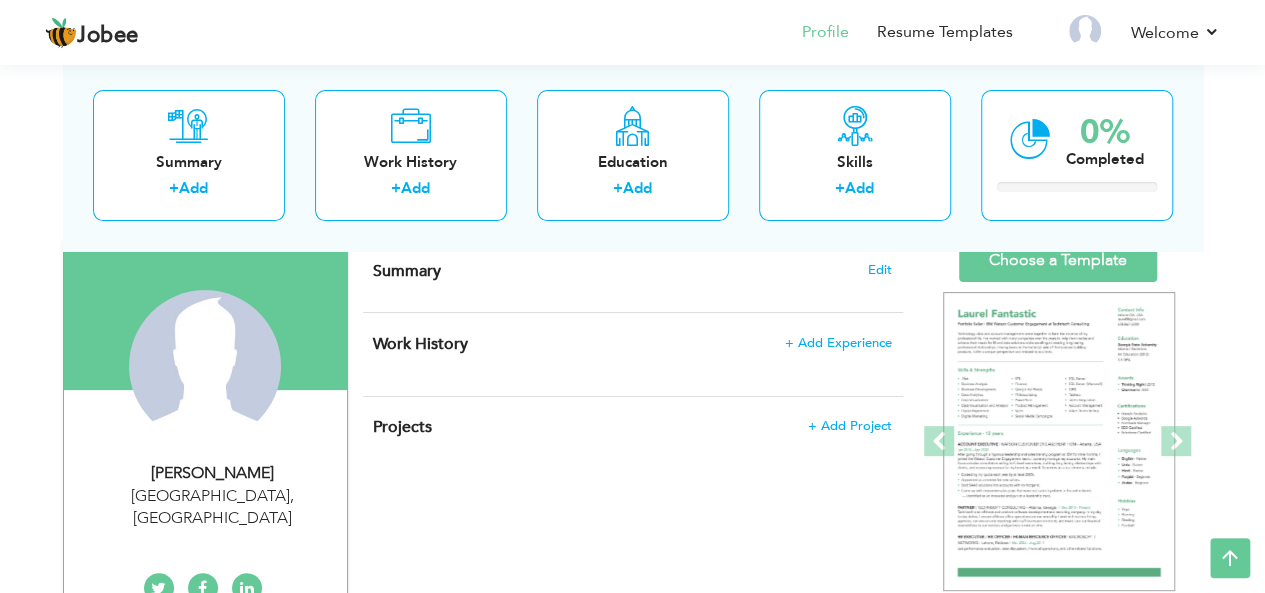 scroll, scrollTop: 109, scrollLeft: 0, axis: vertical 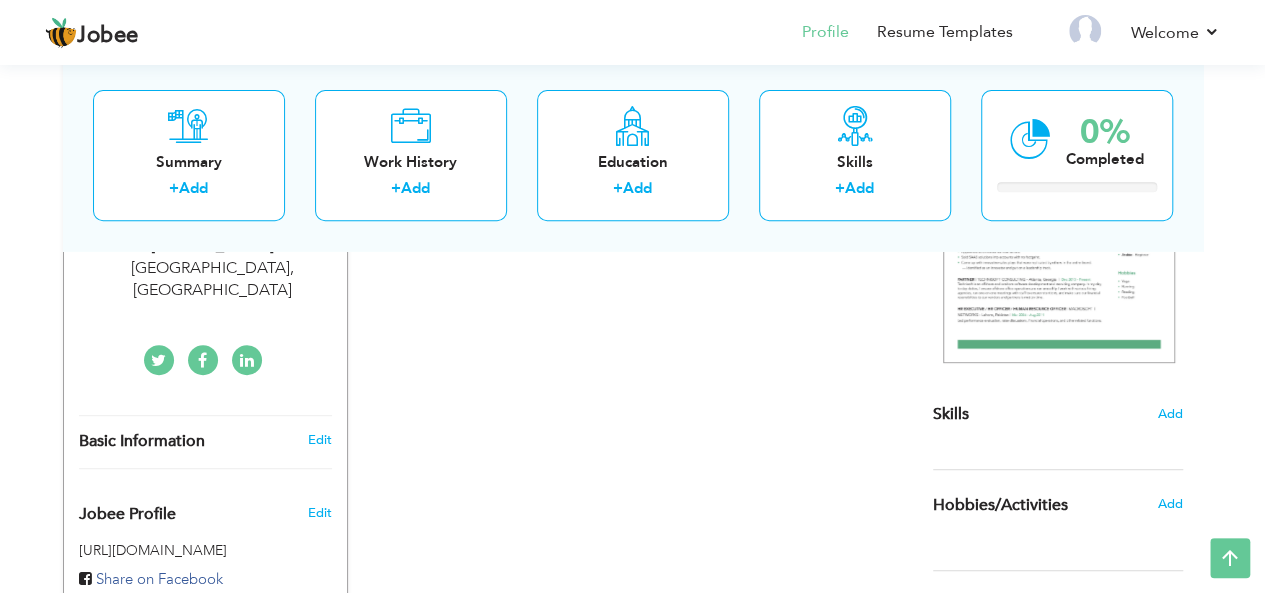 click on "Edit" at bounding box center (322, 440) 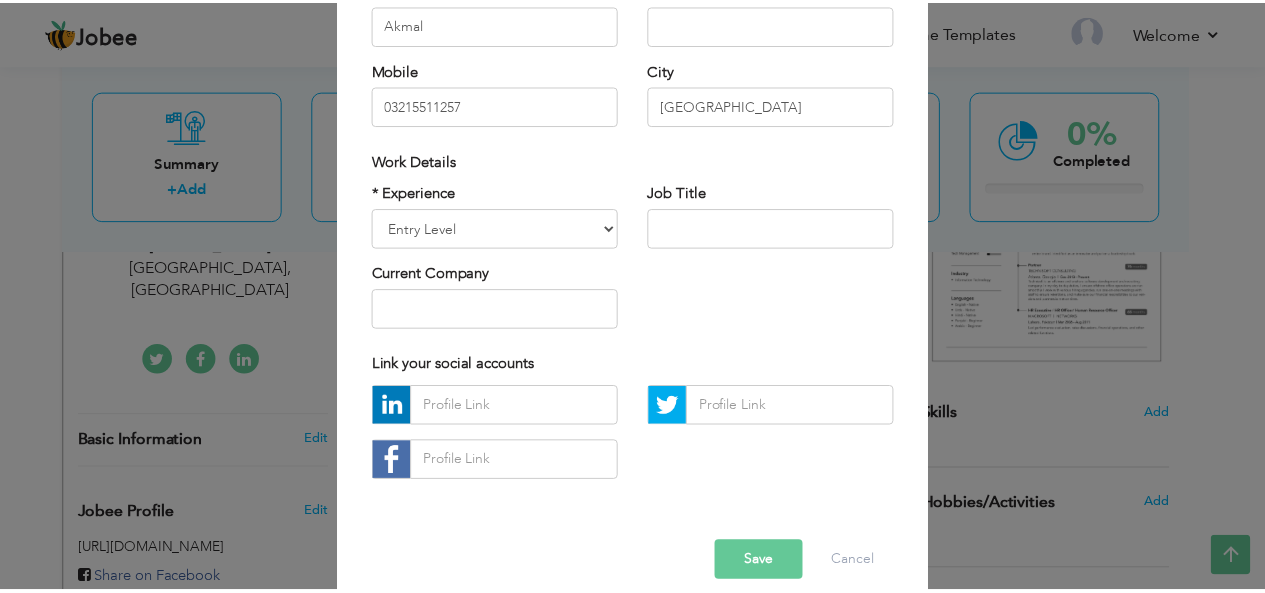 scroll, scrollTop: 304, scrollLeft: 0, axis: vertical 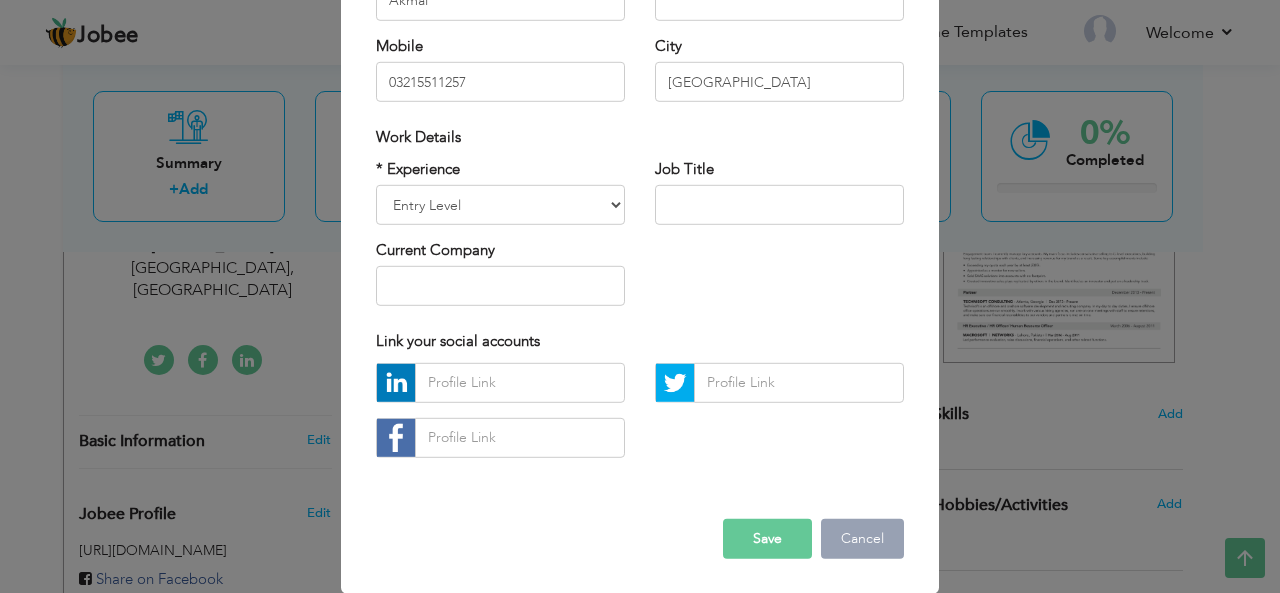 click on "Cancel" at bounding box center (862, 539) 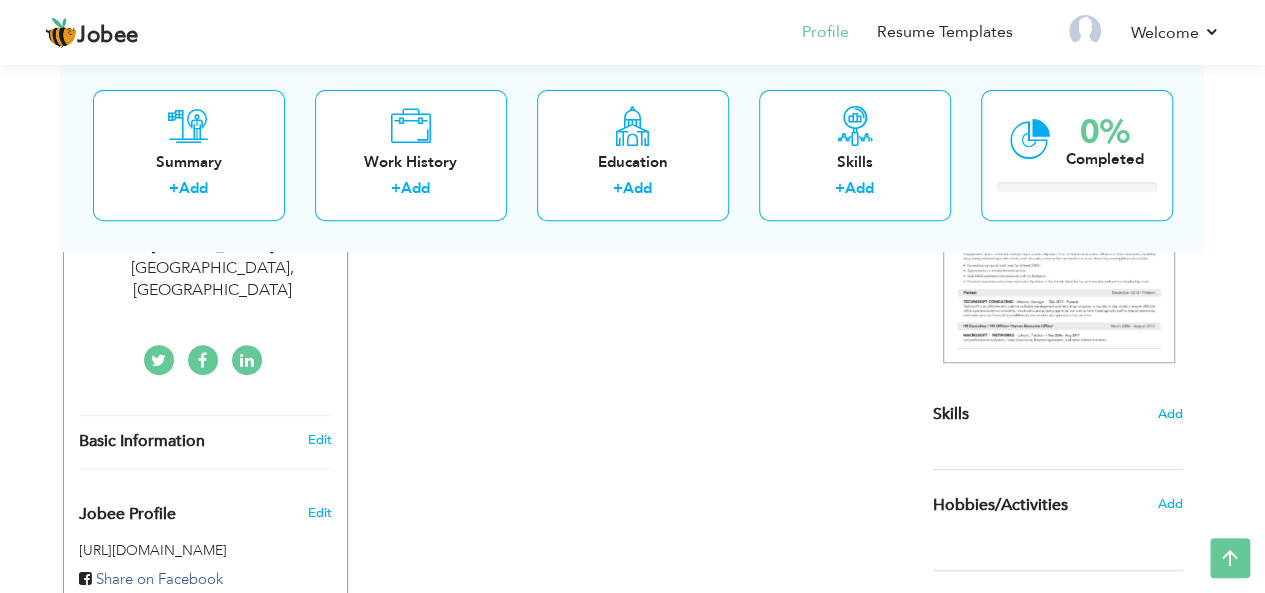 scroll, scrollTop: 0, scrollLeft: 0, axis: both 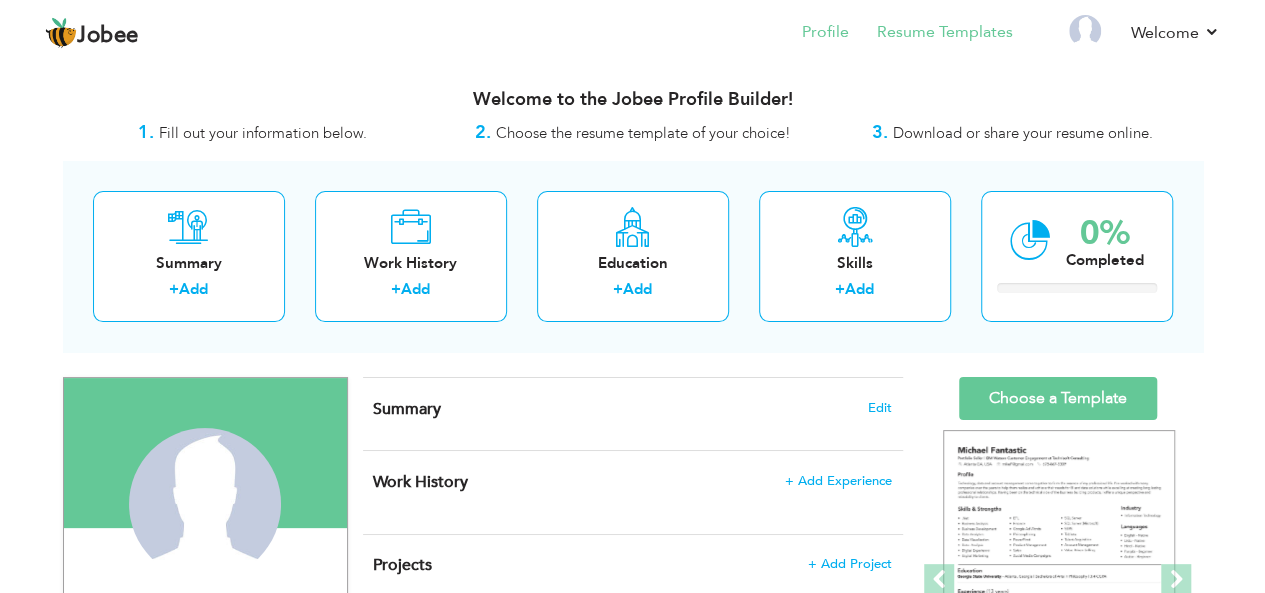 click on "Resume Templates" at bounding box center [931, 34] 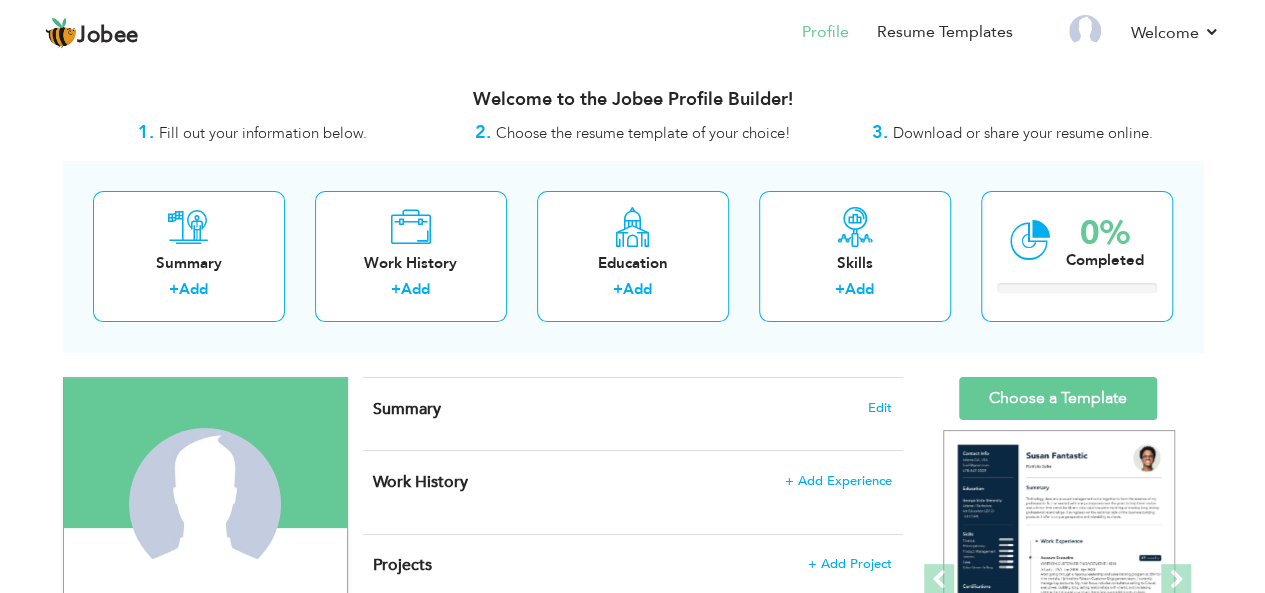 click on "View Resume
Export PDF
Profile
Summary
Public Link
Experience
Education
Awards
Work Histroy
Projects
Certifications
Skills
Preferred Job City" at bounding box center [632, 713] 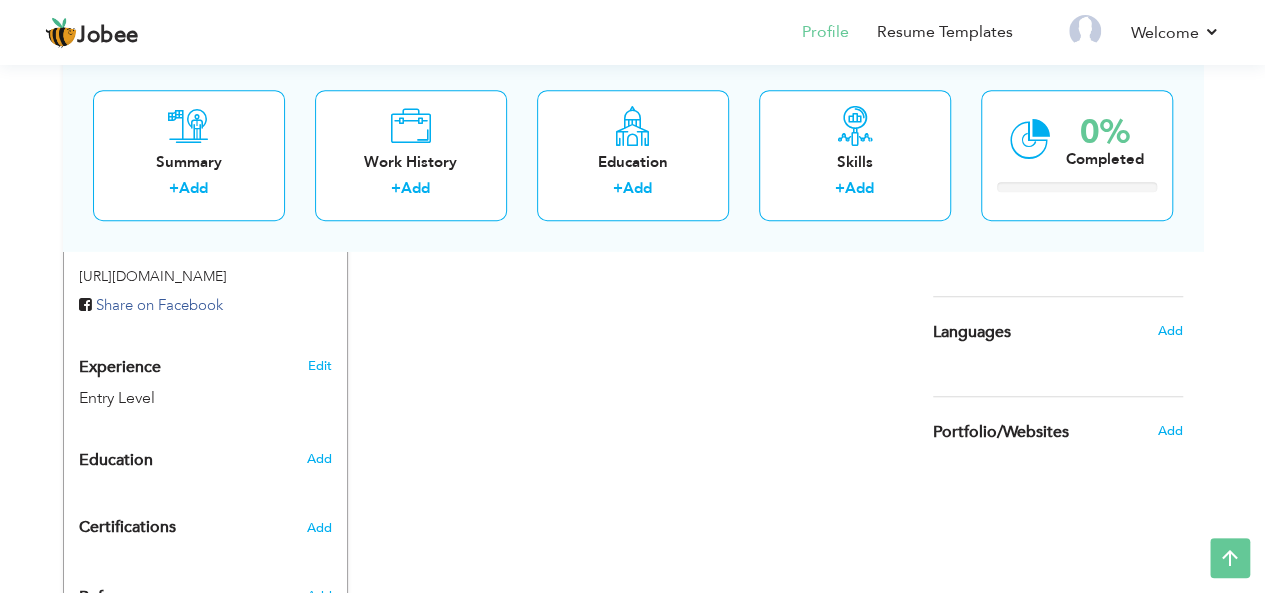scroll, scrollTop: 642, scrollLeft: 0, axis: vertical 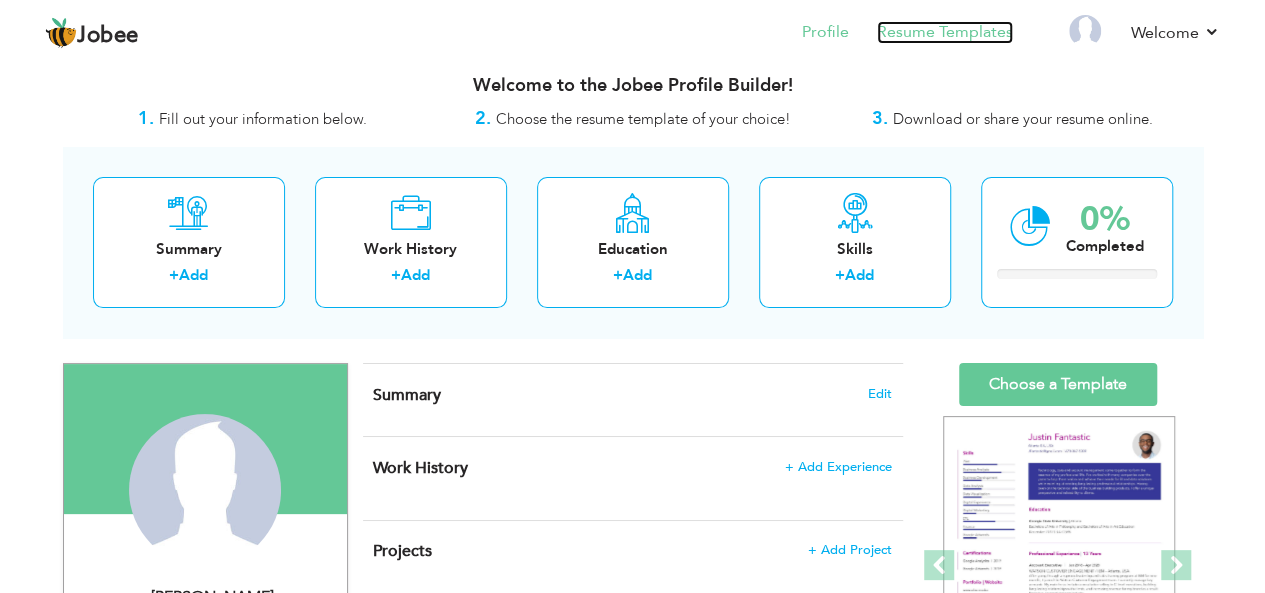 click on "Resume Templates" at bounding box center (945, 32) 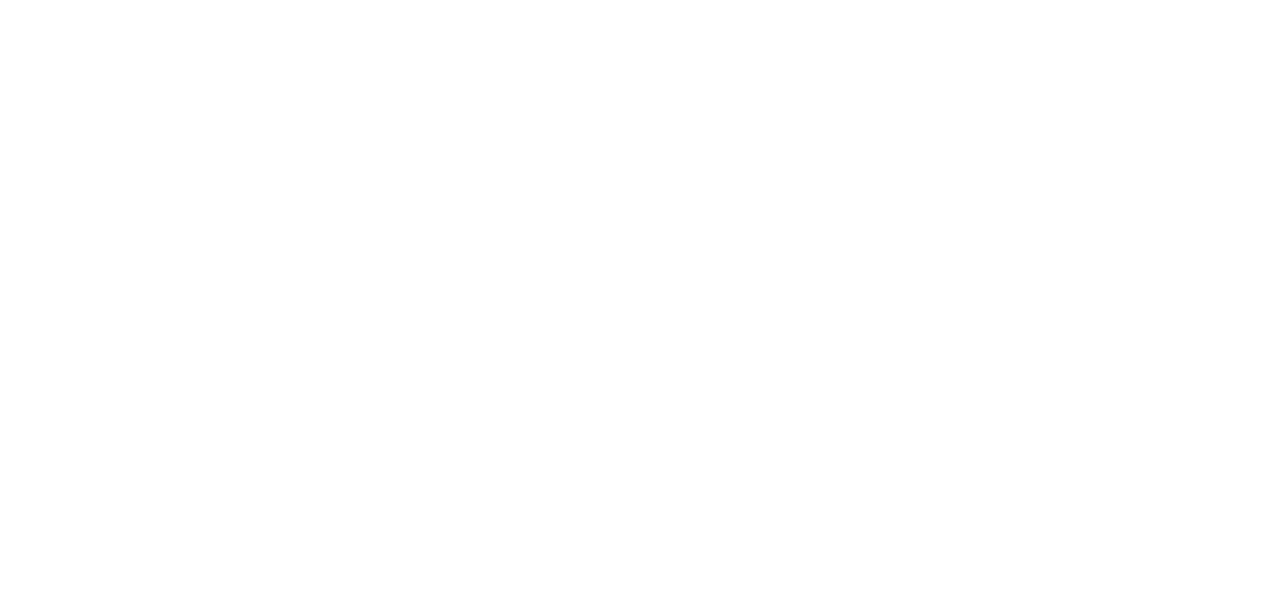 scroll, scrollTop: 0, scrollLeft: 0, axis: both 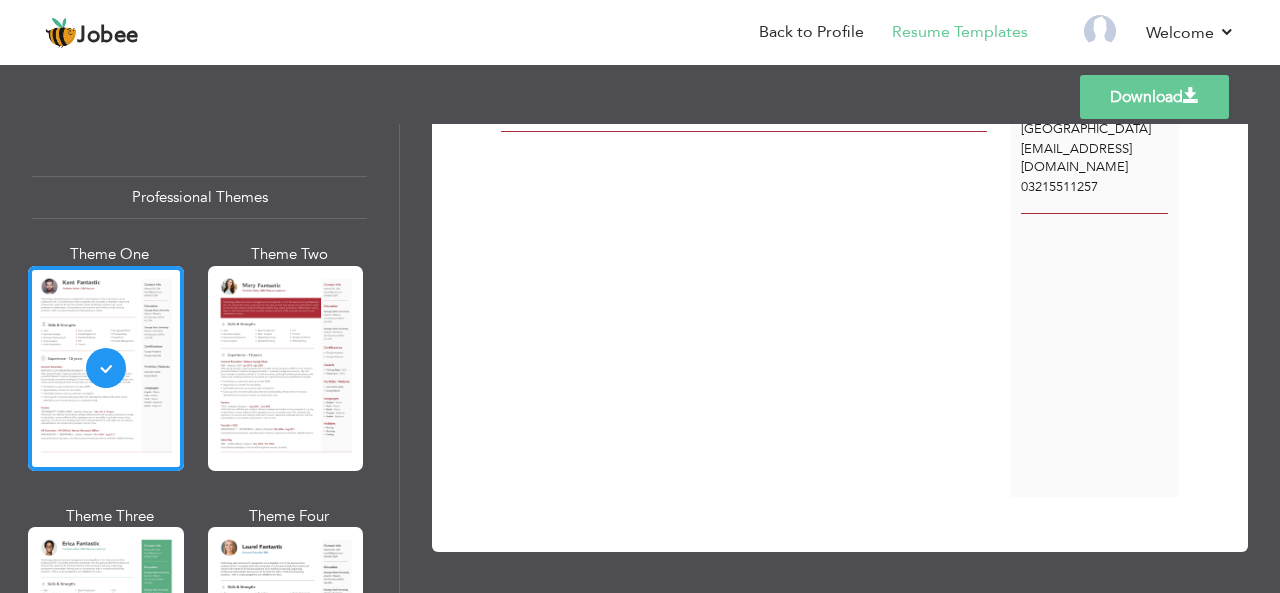 click on "Professional Themes
Theme One
Theme Two
Theme Three
Theme Six" at bounding box center [199, 358] 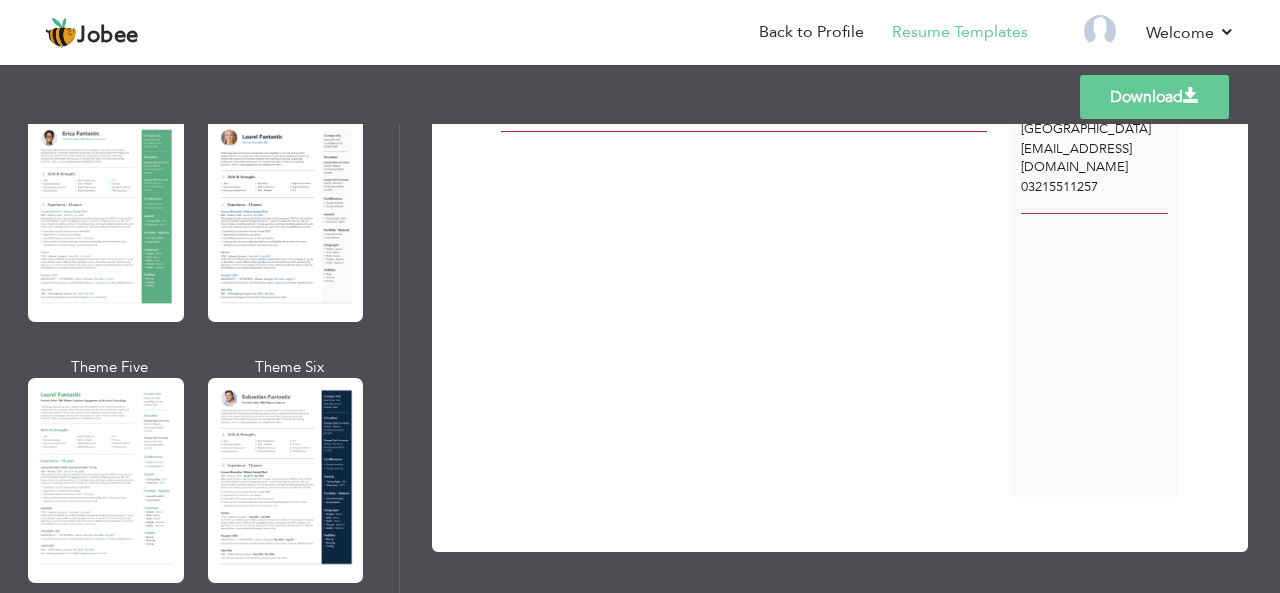 scroll, scrollTop: 821, scrollLeft: 0, axis: vertical 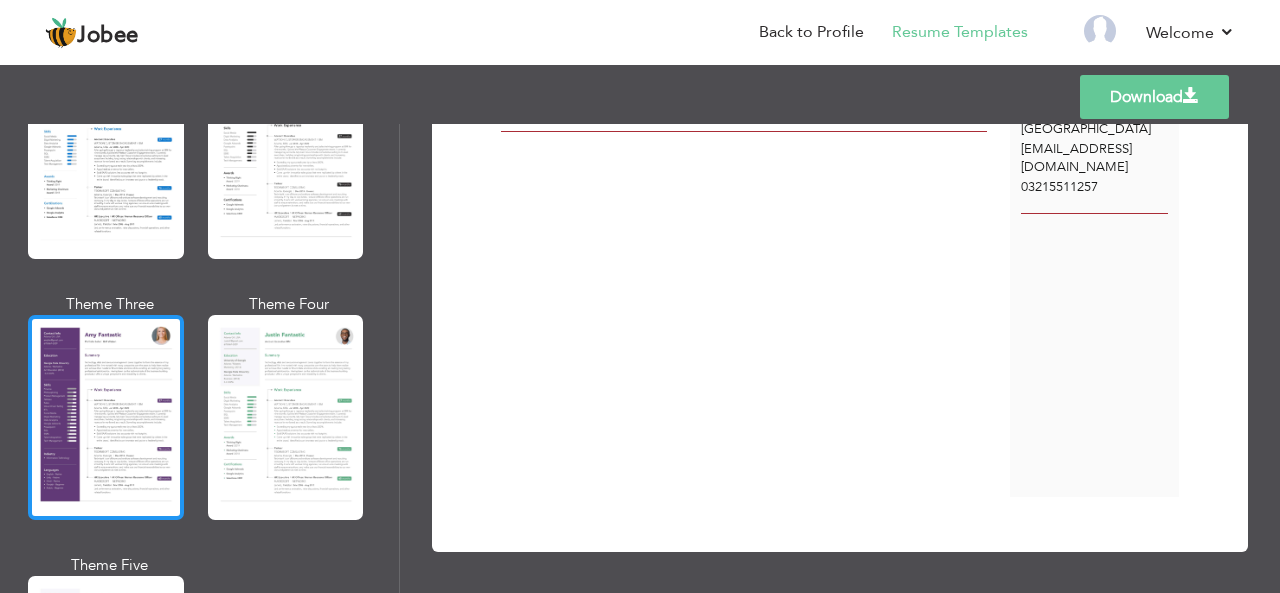 click at bounding box center [106, 417] 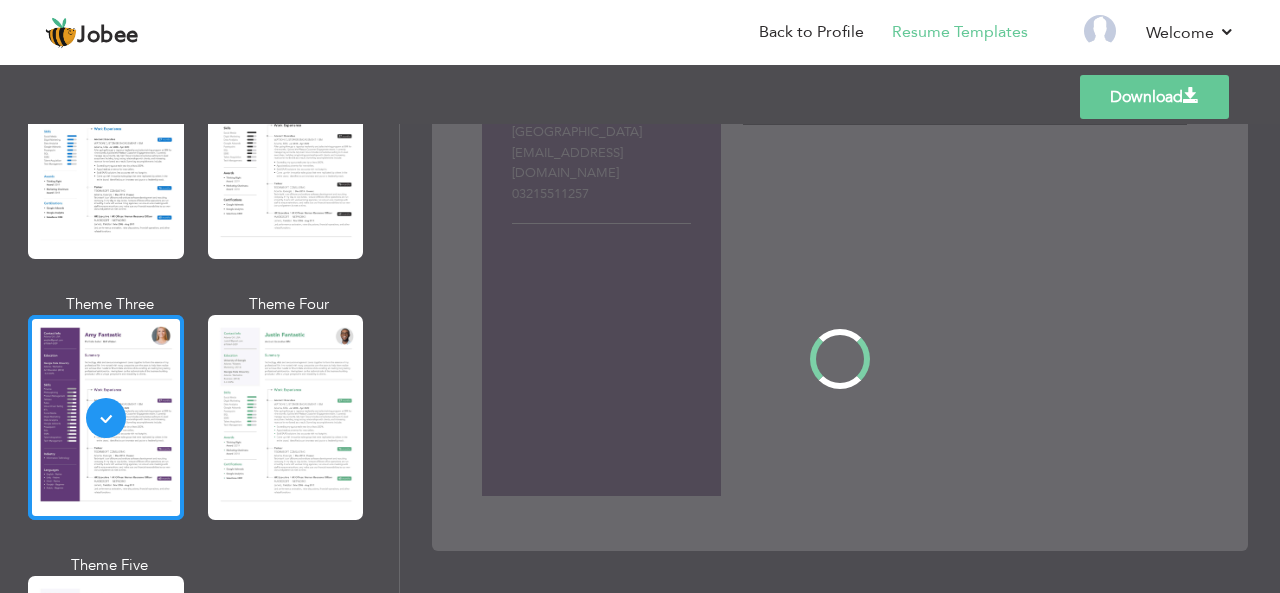 scroll, scrollTop: 0, scrollLeft: 0, axis: both 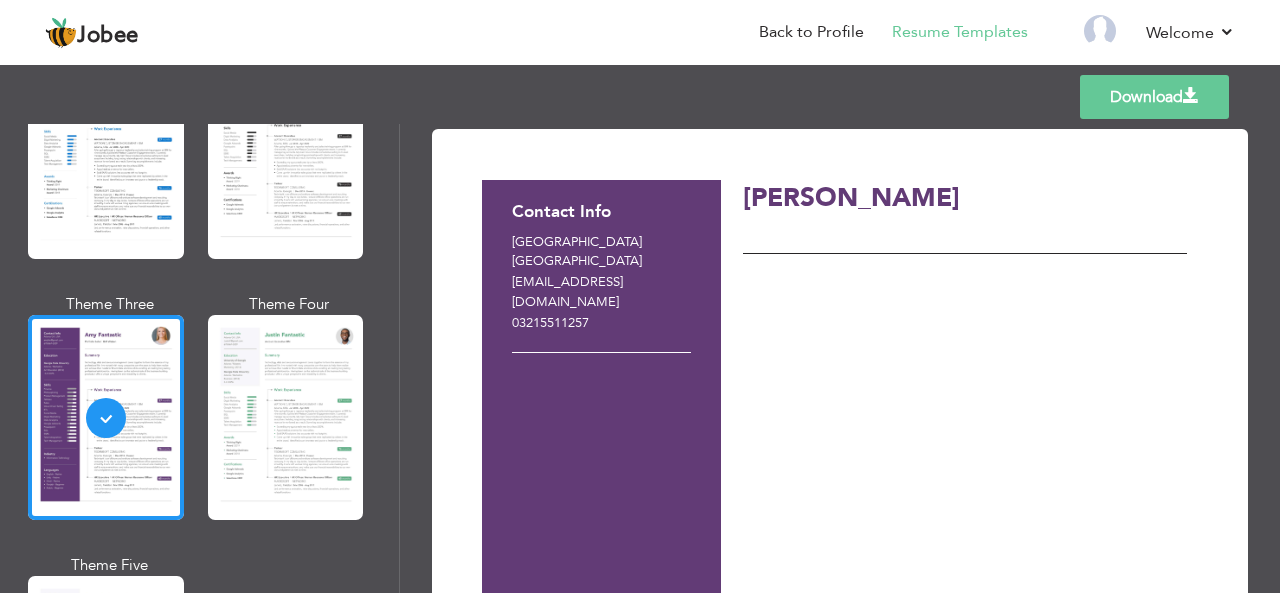 drag, startPoint x: 399, startPoint y: 348, endPoint x: 391, endPoint y: 400, distance: 52.611786 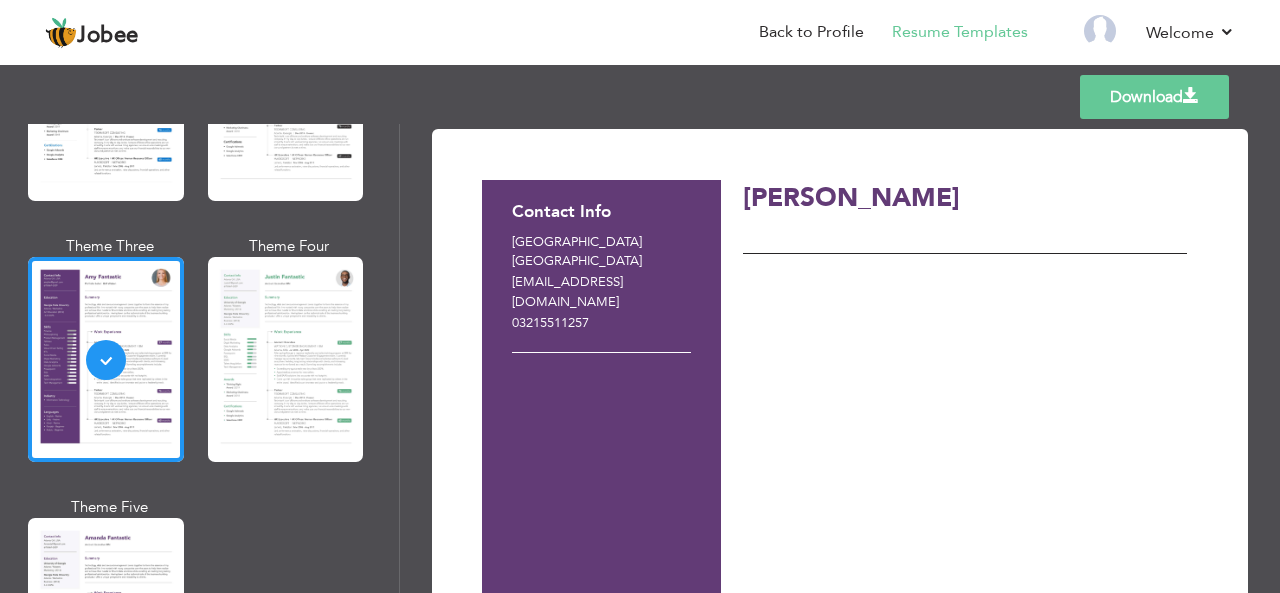scroll, scrollTop: 1755, scrollLeft: 0, axis: vertical 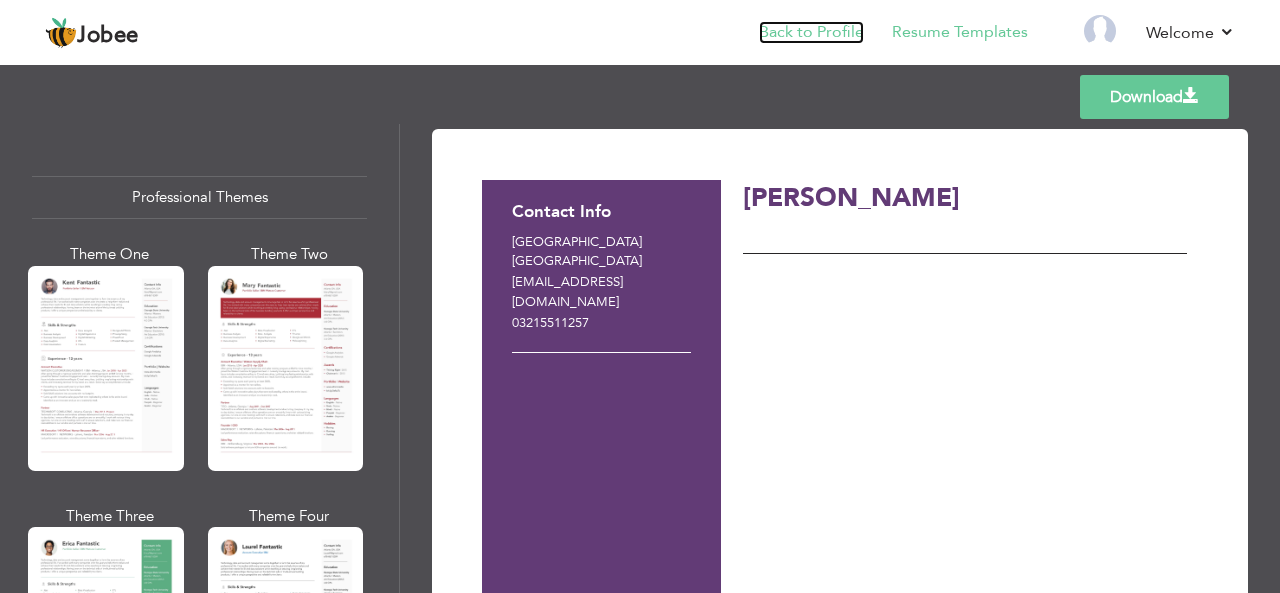 click on "Back to Profile" at bounding box center [811, 32] 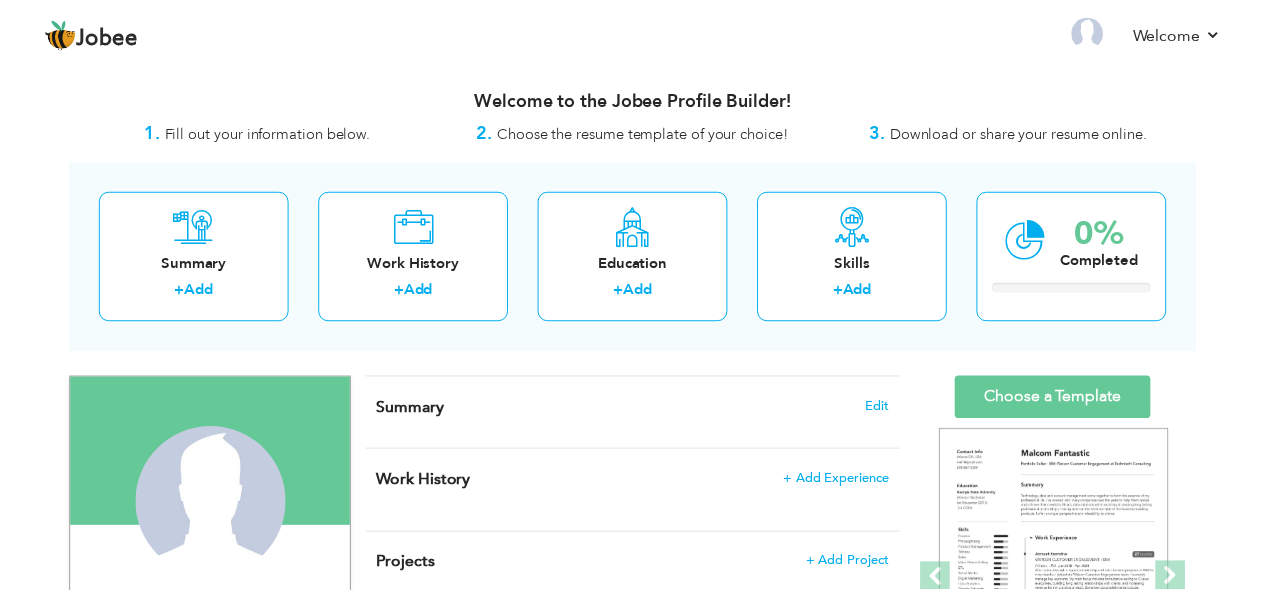 scroll, scrollTop: 0, scrollLeft: 0, axis: both 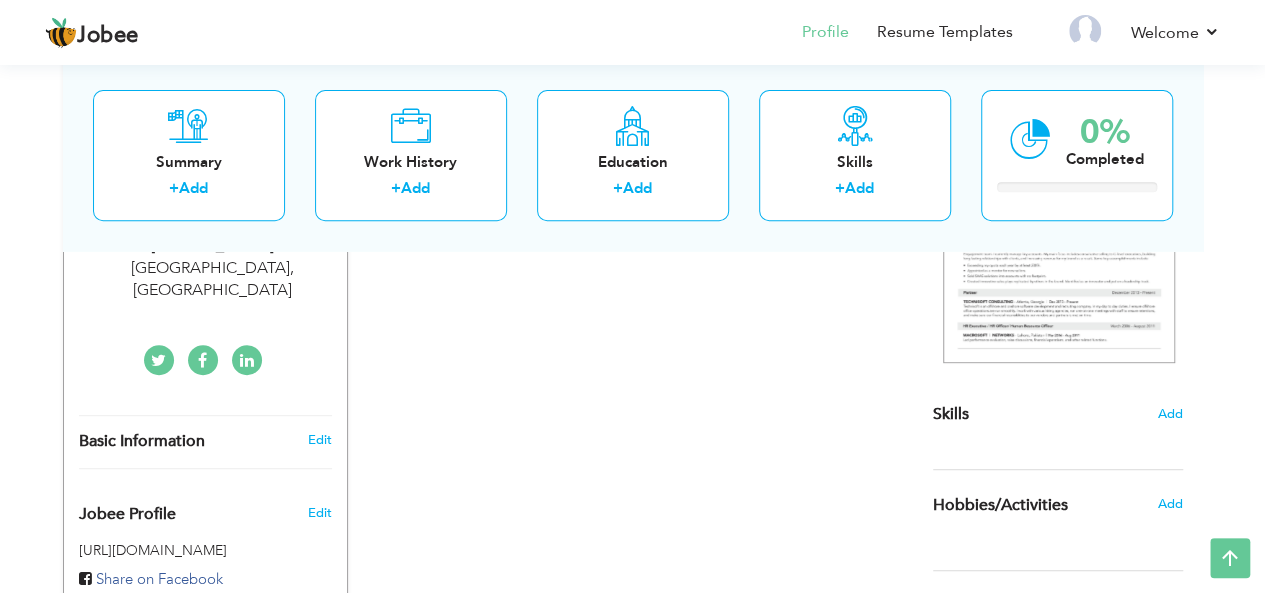 click on "Edit" at bounding box center [322, 440] 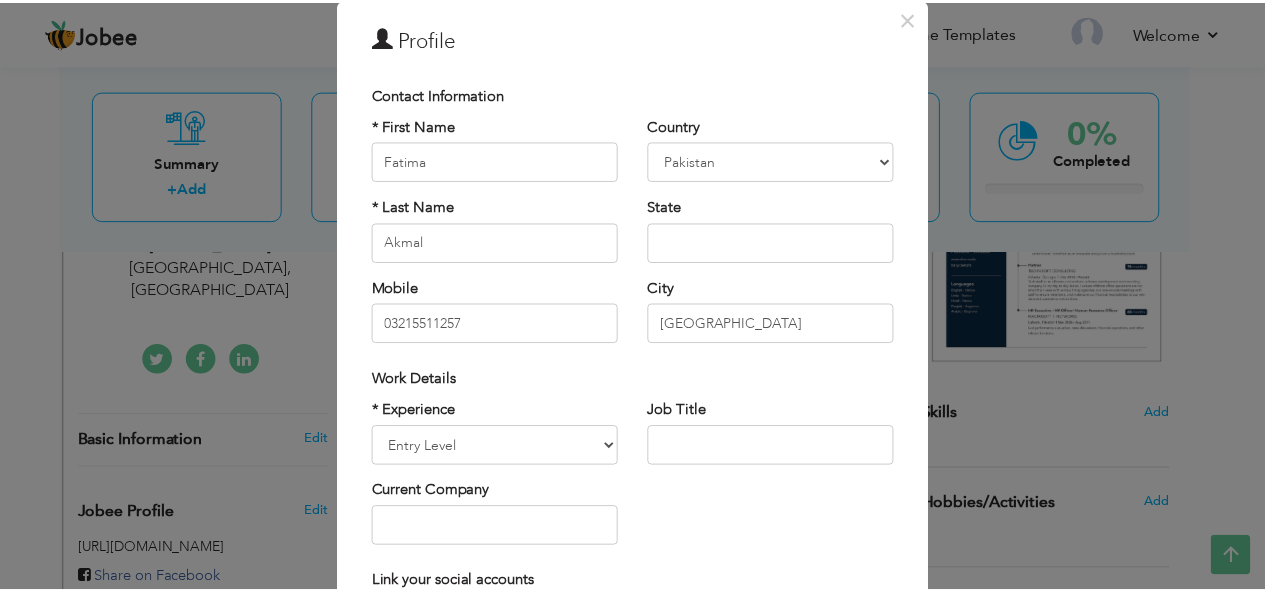 scroll, scrollTop: 20, scrollLeft: 0, axis: vertical 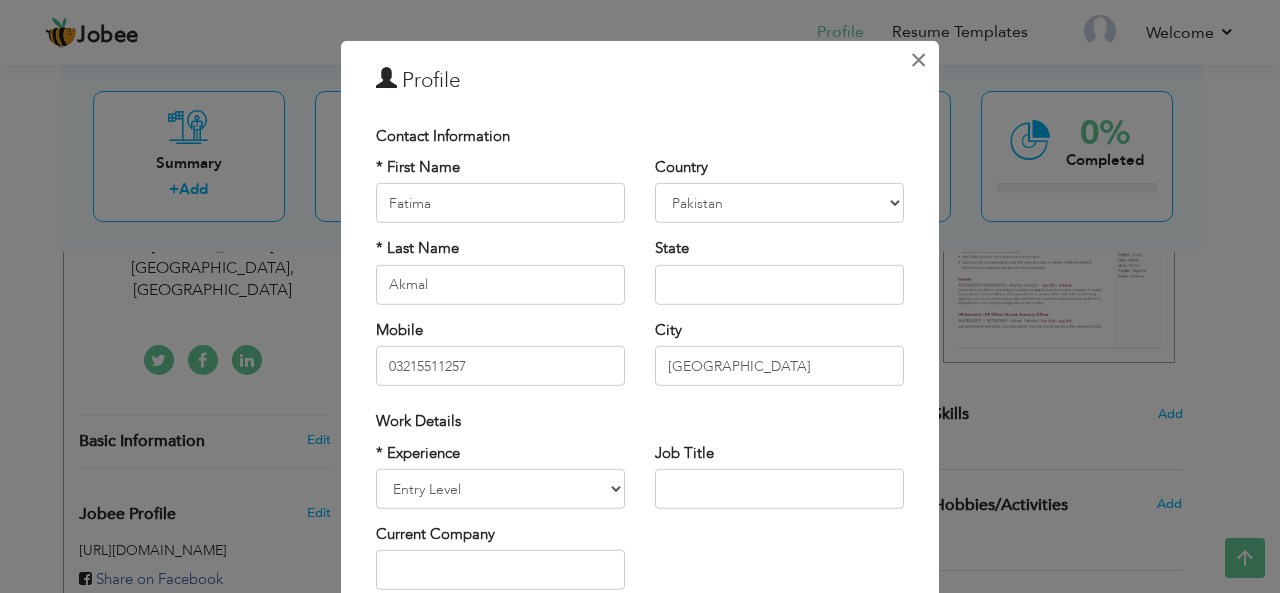click on "×" at bounding box center [918, 59] 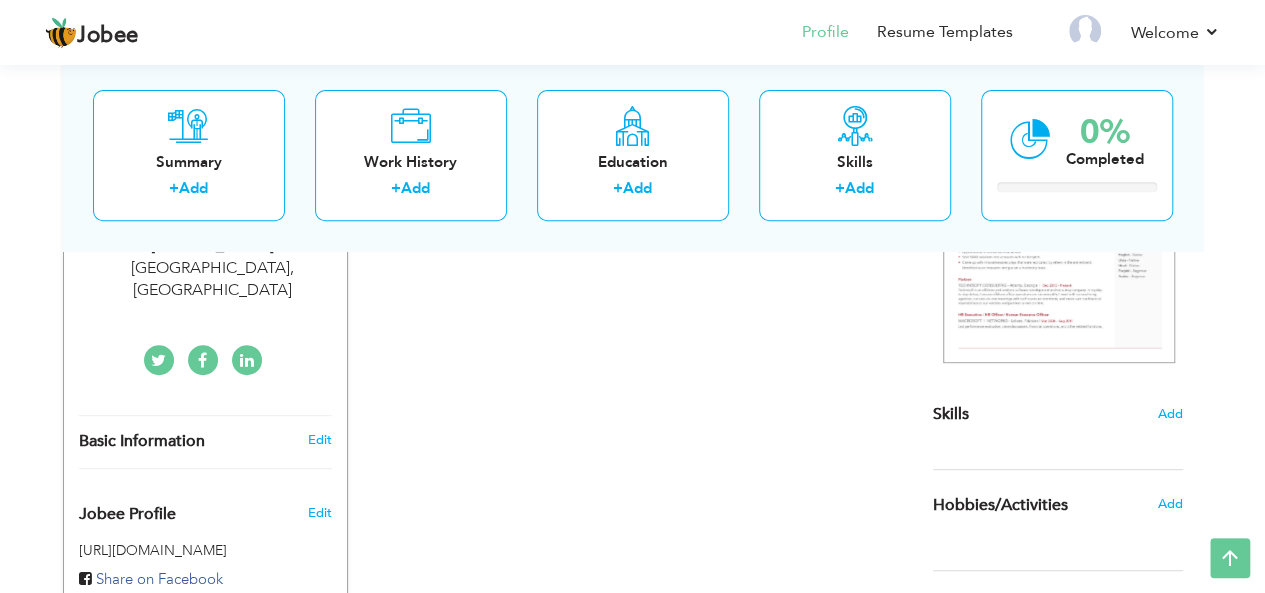 scroll, scrollTop: 0, scrollLeft: 0, axis: both 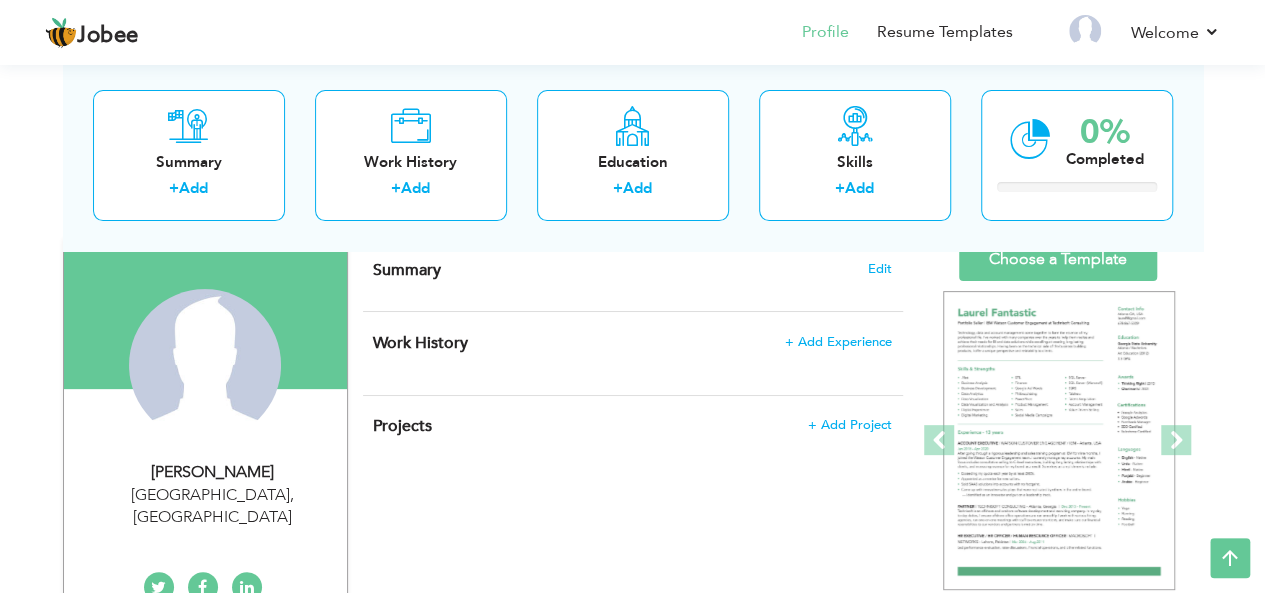 click on "[GEOGRAPHIC_DATA] ,   [GEOGRAPHIC_DATA]" at bounding box center (213, 507) 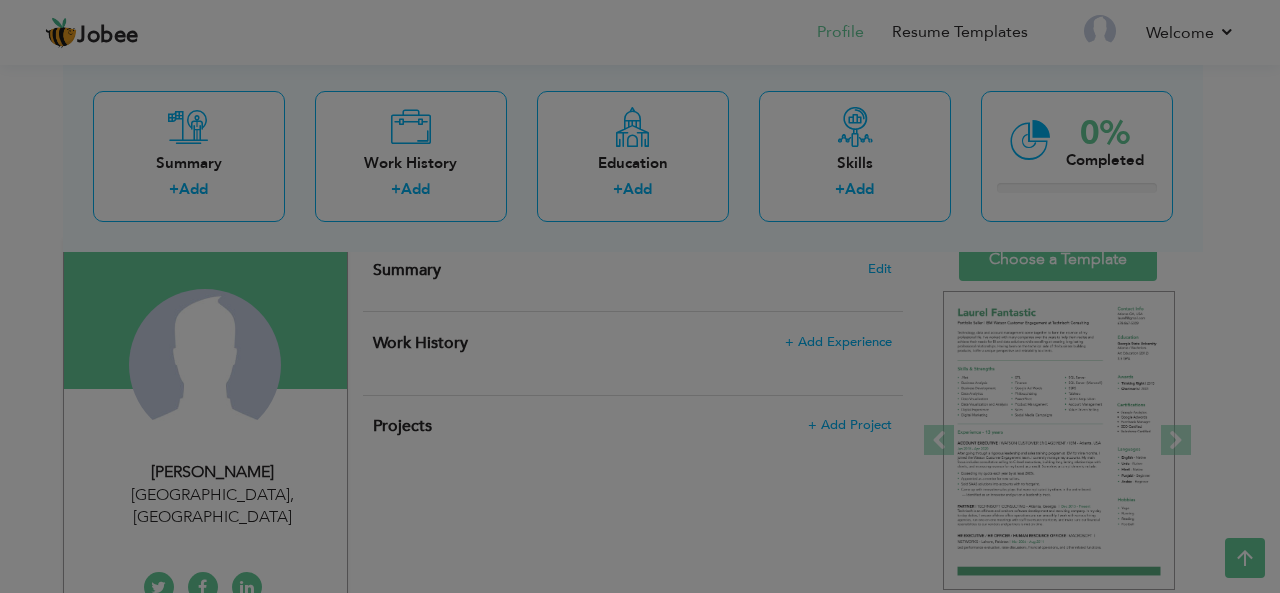 scroll, scrollTop: 0, scrollLeft: 0, axis: both 